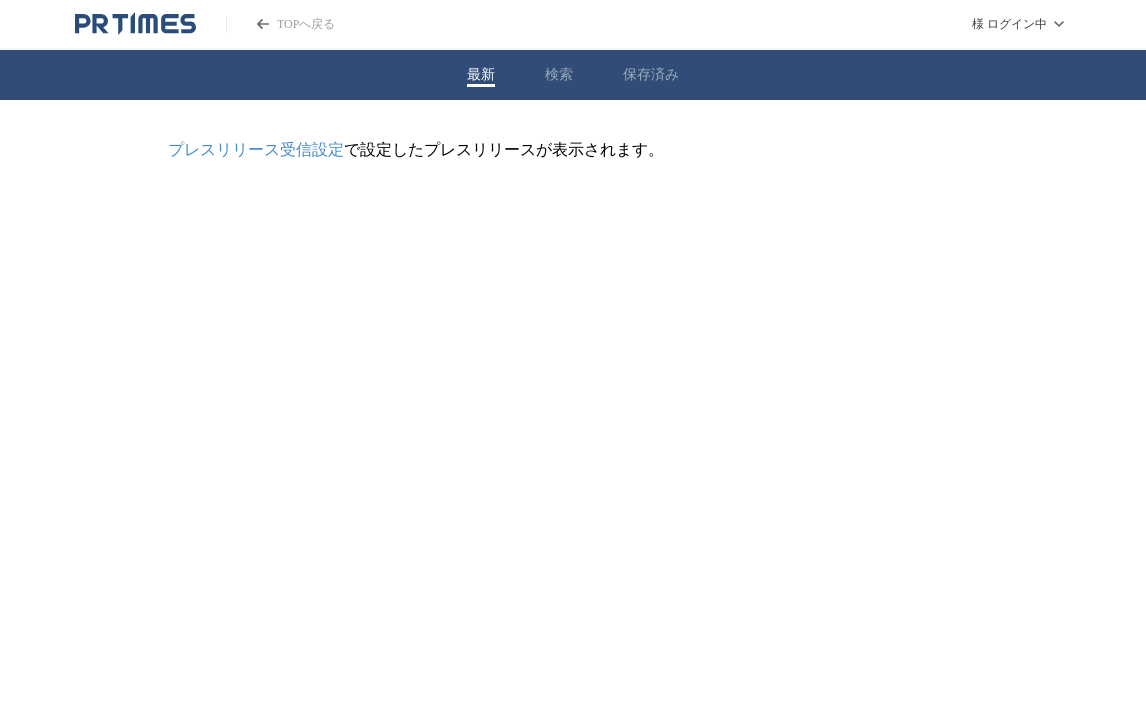scroll, scrollTop: 0, scrollLeft: 0, axis: both 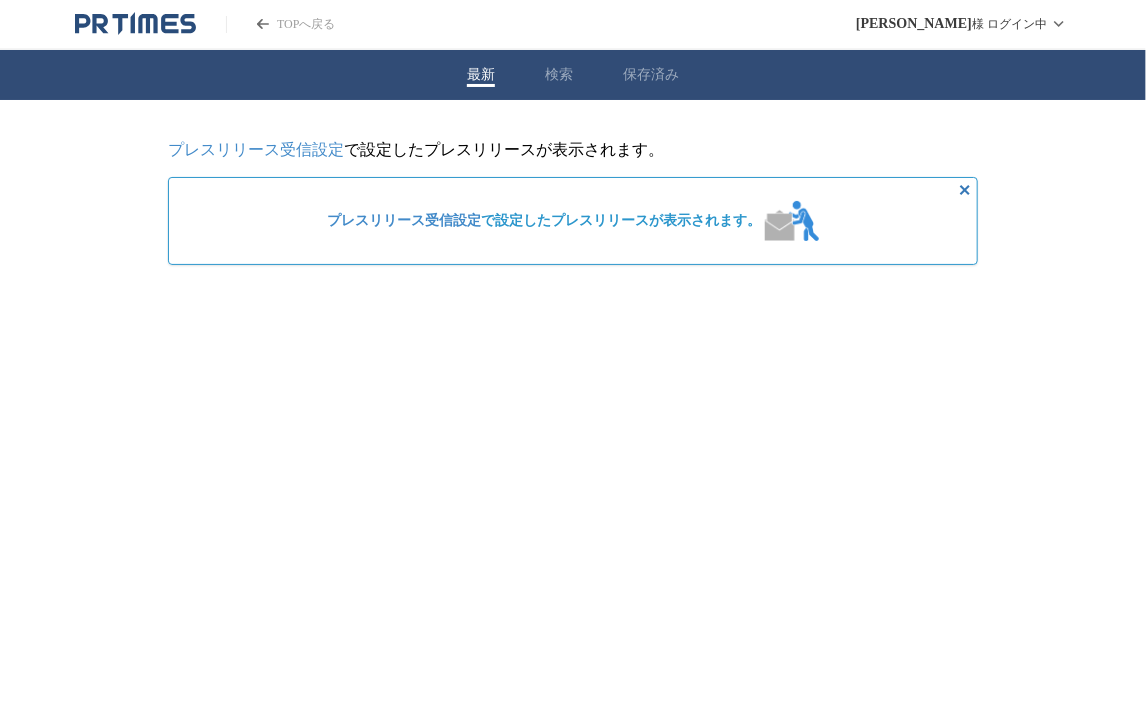 click on "プレスリリース受信設定 で設定したプレスリリースが表示されます。" at bounding box center (544, 221) 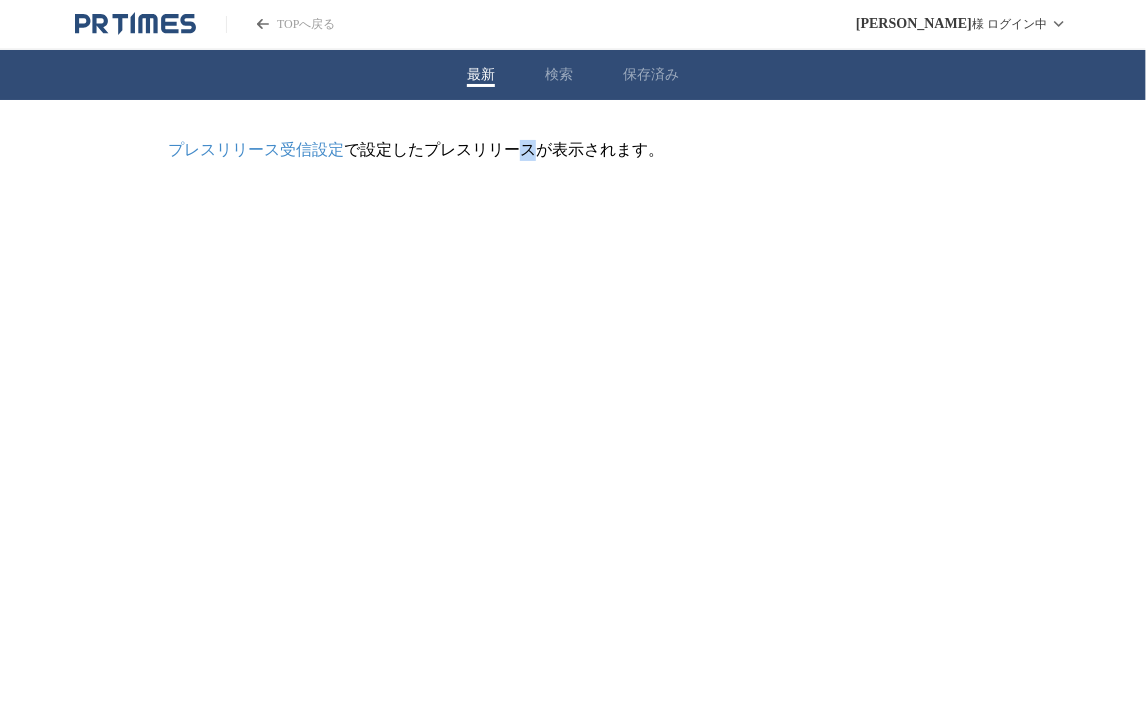 click on "プレスリリース受信設定 で設定したプレスリリースが表示されます。" at bounding box center (573, 150) 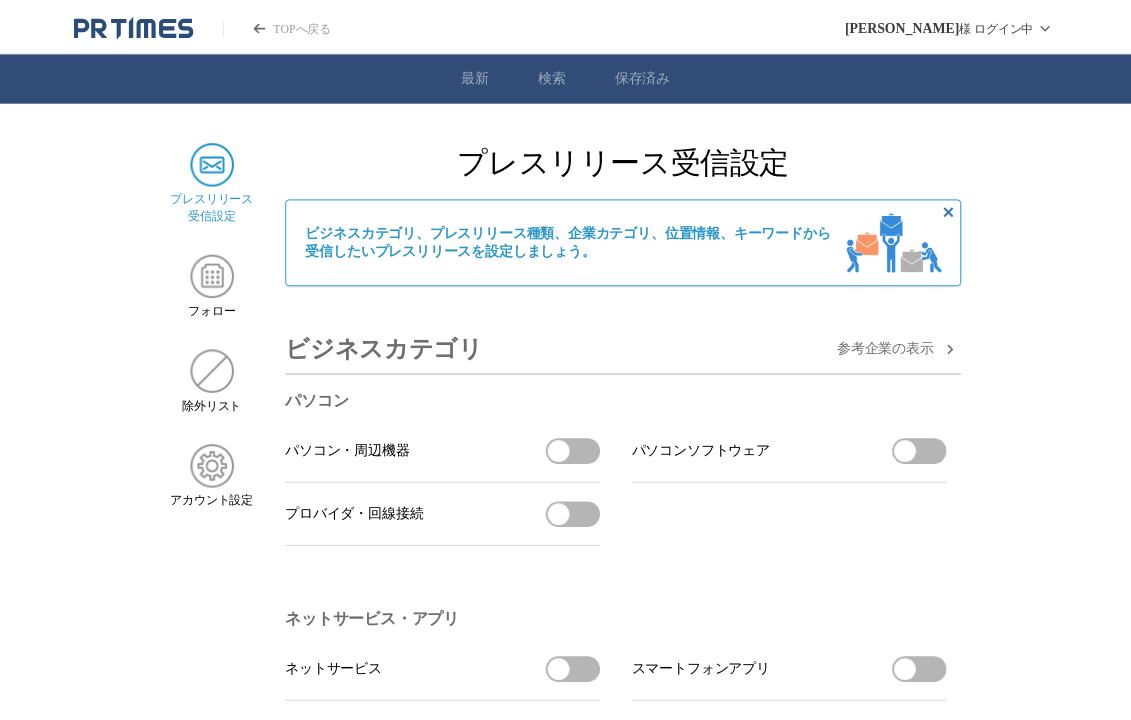 scroll, scrollTop: 0, scrollLeft: 0, axis: both 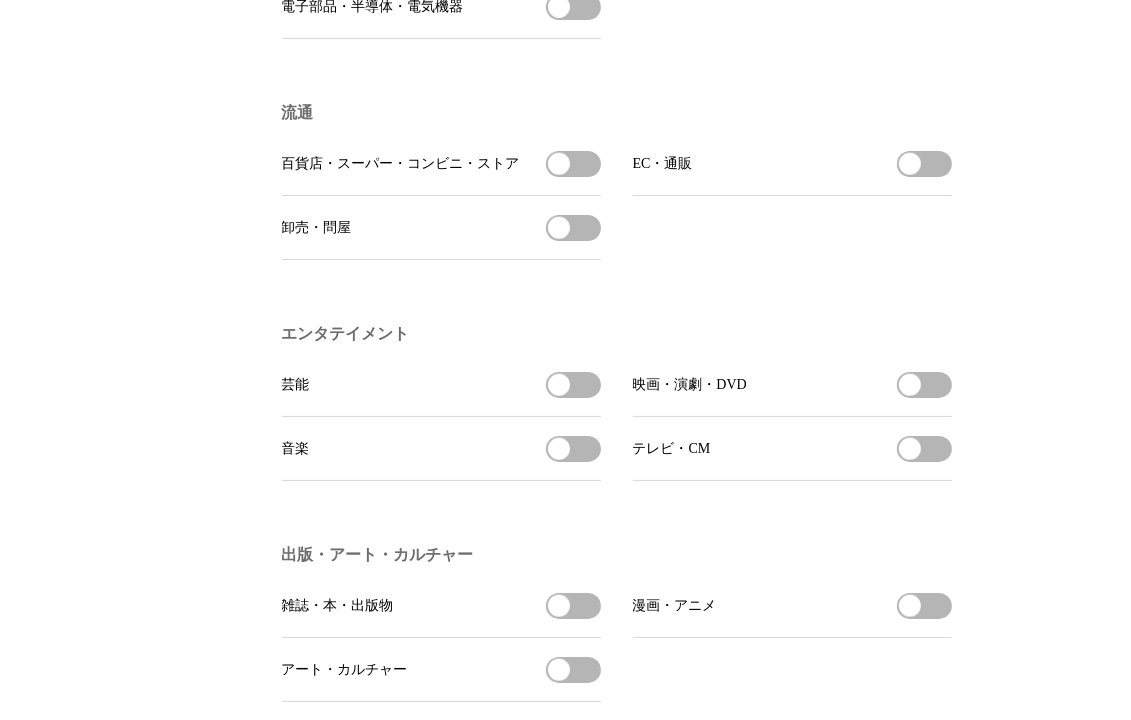 click on "音楽を受信する" at bounding box center [573, 449] 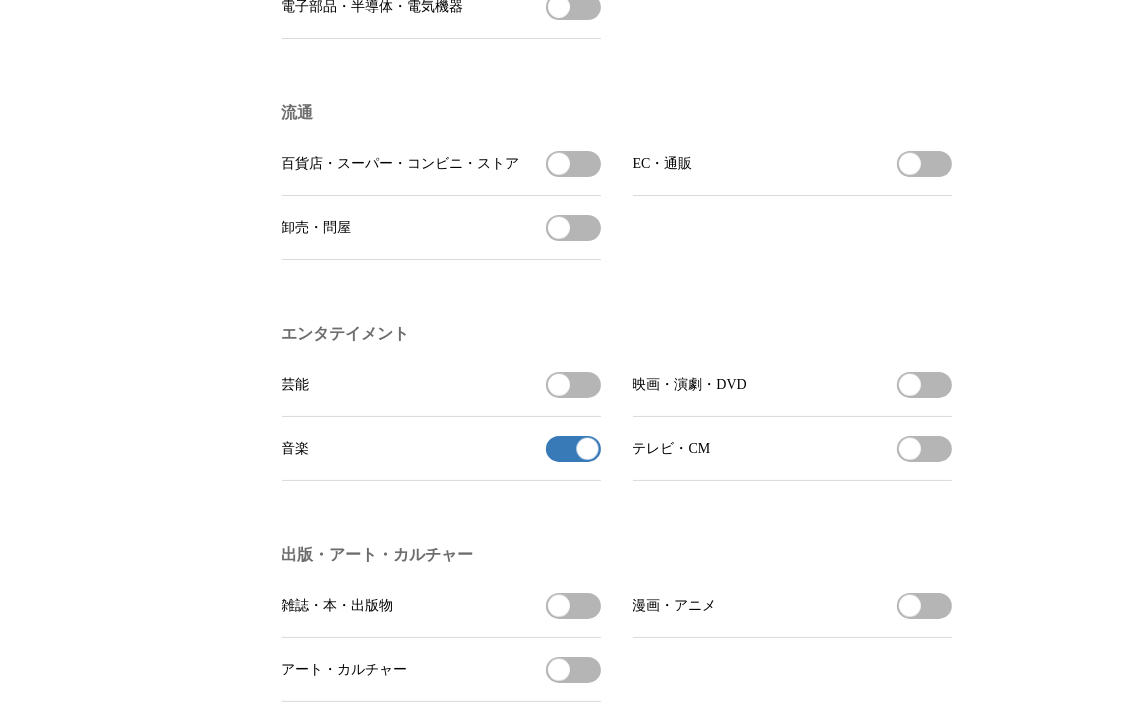 click on "映画・演劇・DVDを受信する" at bounding box center [924, 385] 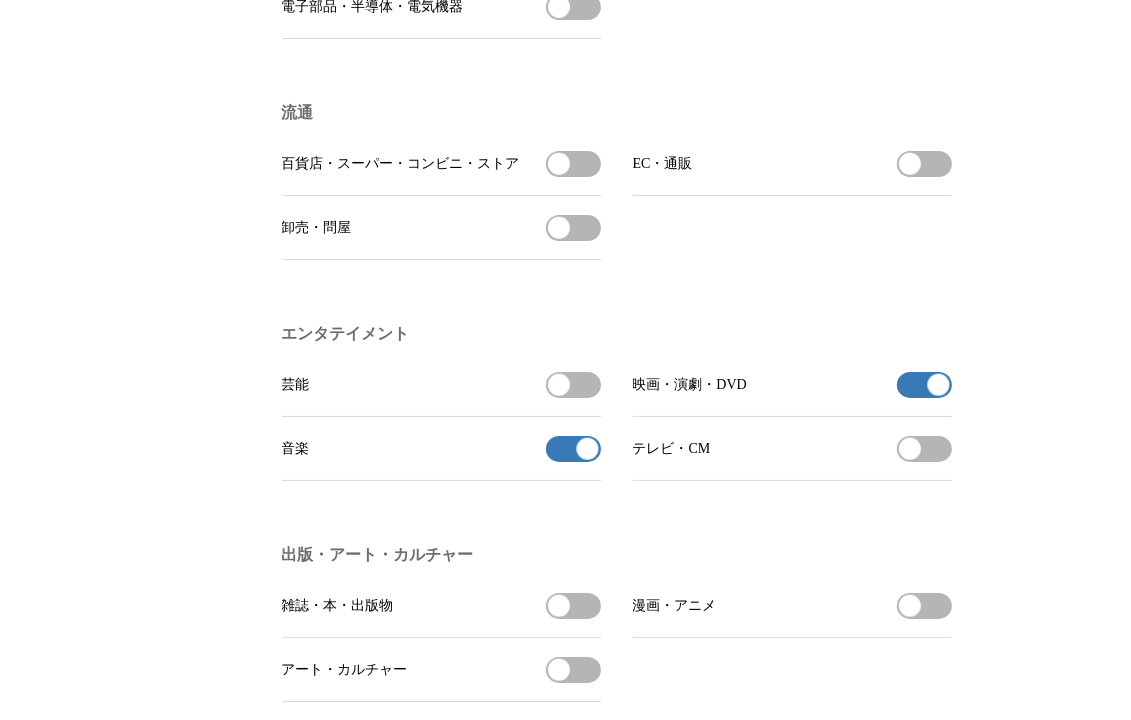 click on "芸能を受信する" at bounding box center (573, 385) 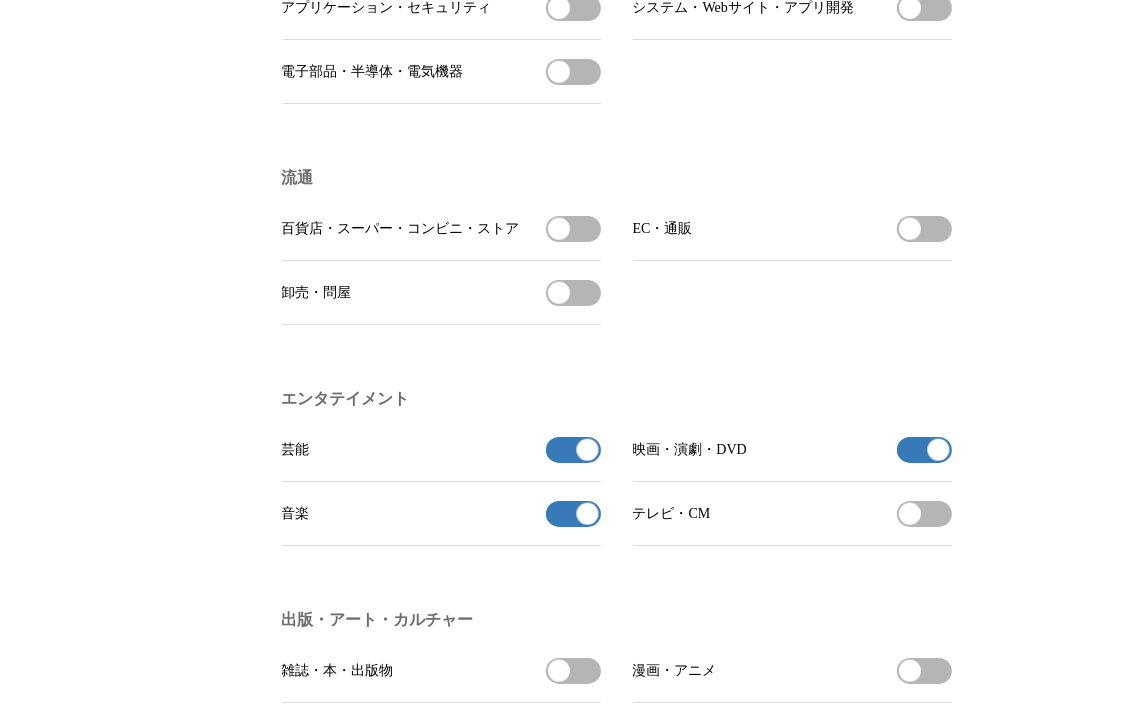 scroll, scrollTop: 1200, scrollLeft: 0, axis: vertical 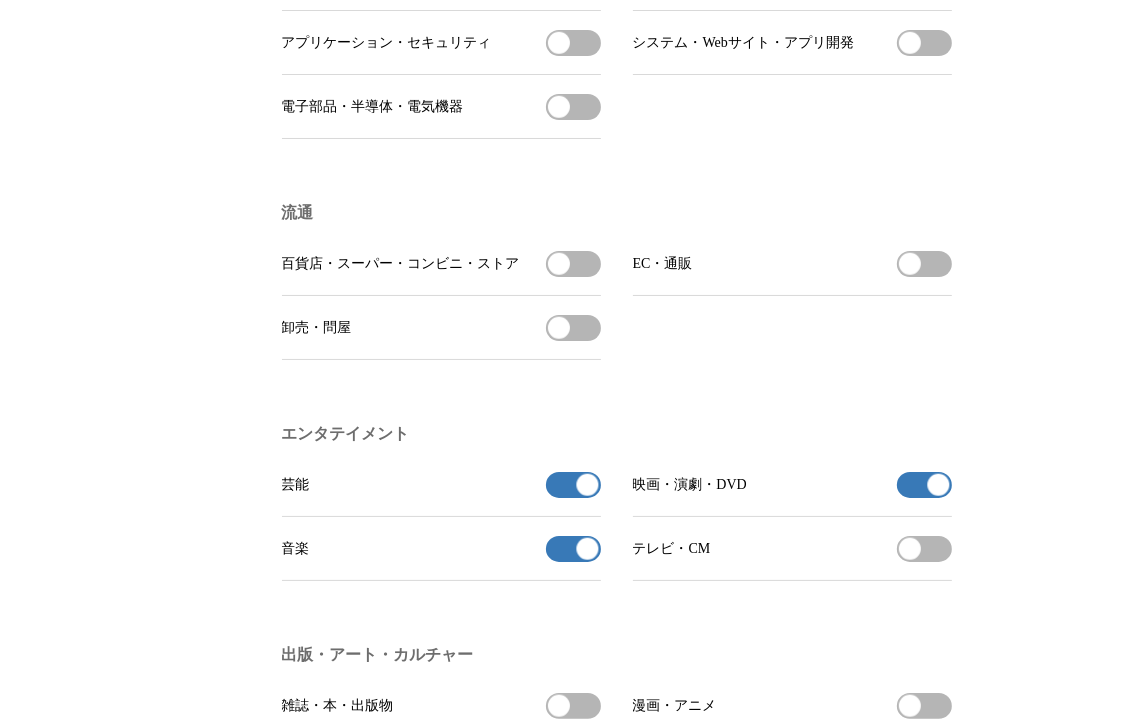click on "百貨店・スーパー・コンビニ・ストアを受信する" at bounding box center [573, 264] 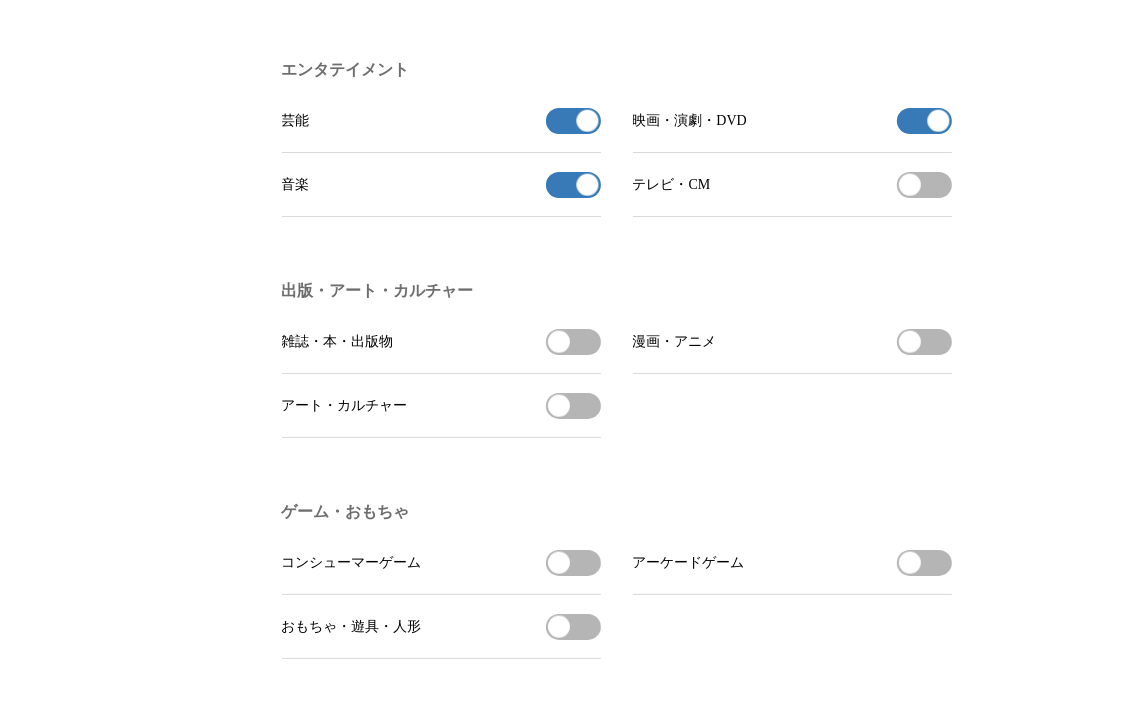 scroll, scrollTop: 1600, scrollLeft: 0, axis: vertical 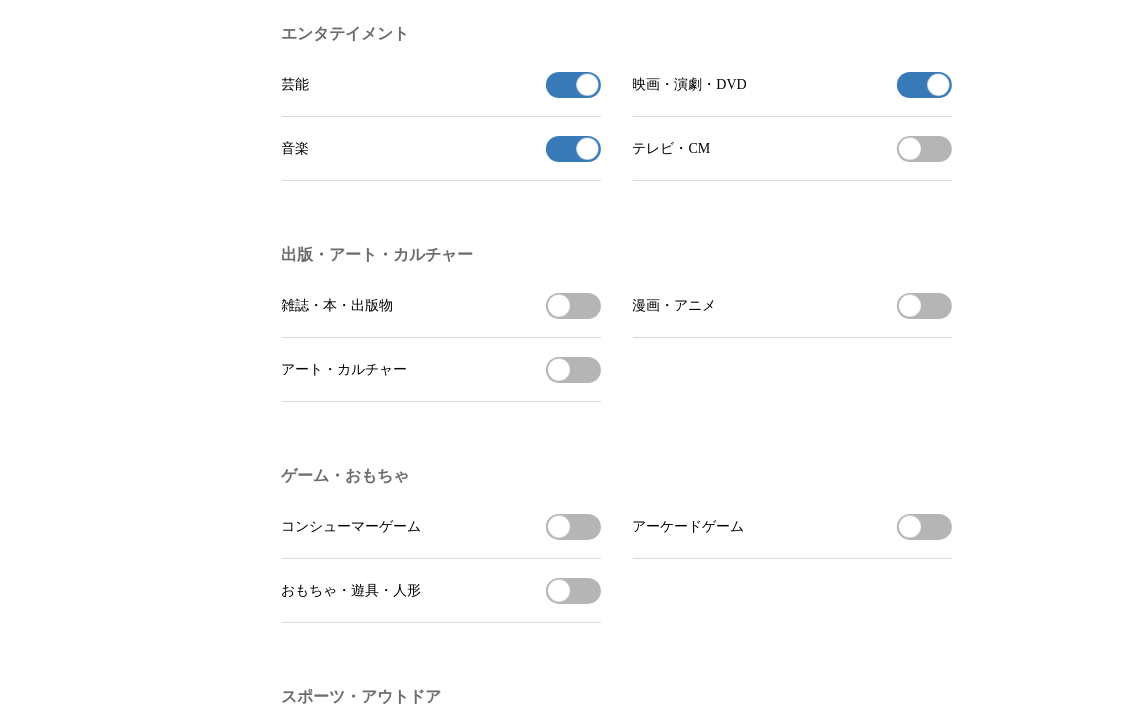 click on "雑誌・本・出版物を受信する" at bounding box center [573, 306] 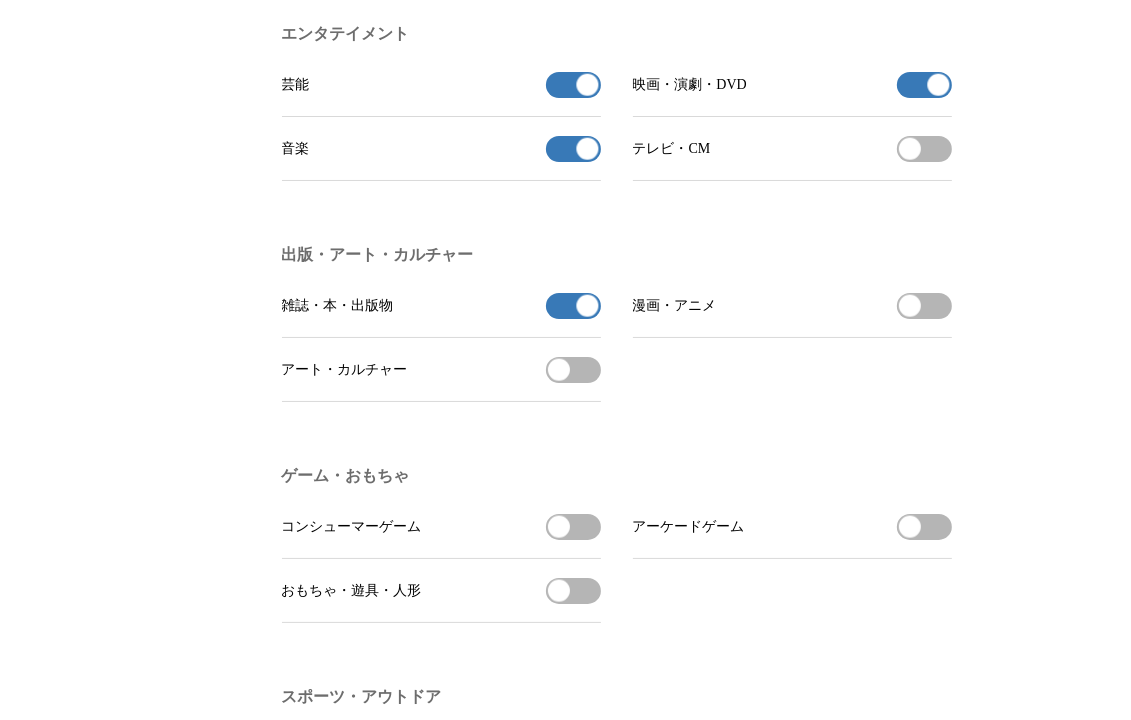 click on "アート・カルチャーを受信する" at bounding box center (573, 370) 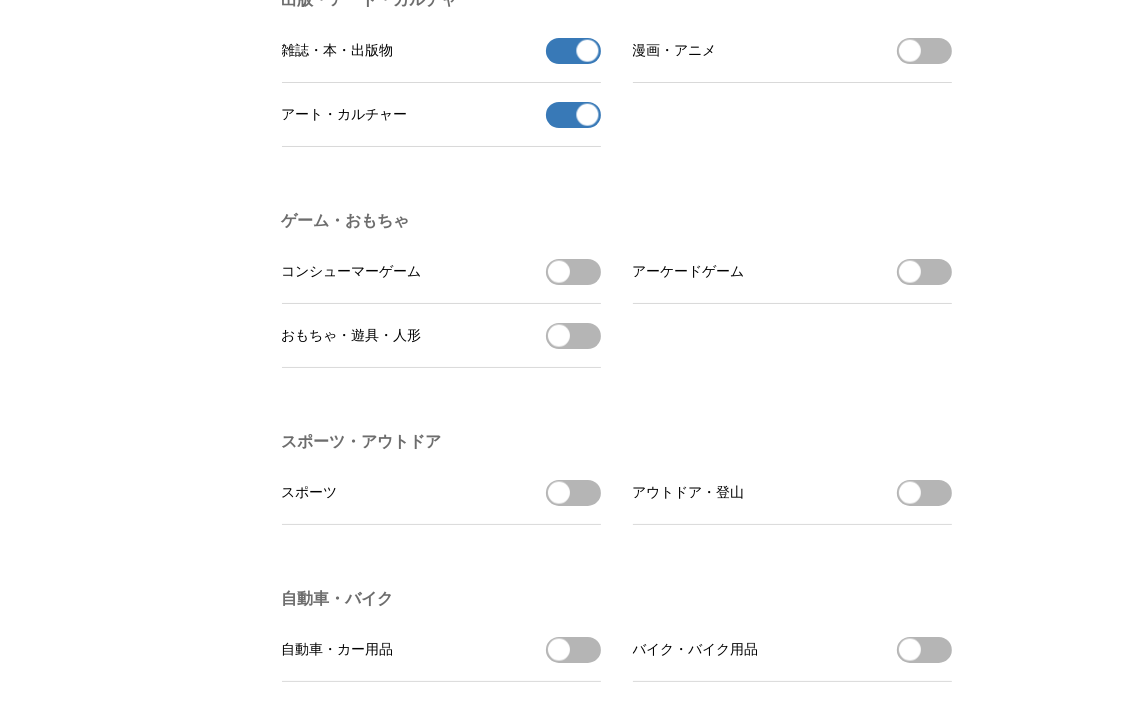 scroll, scrollTop: 2000, scrollLeft: 0, axis: vertical 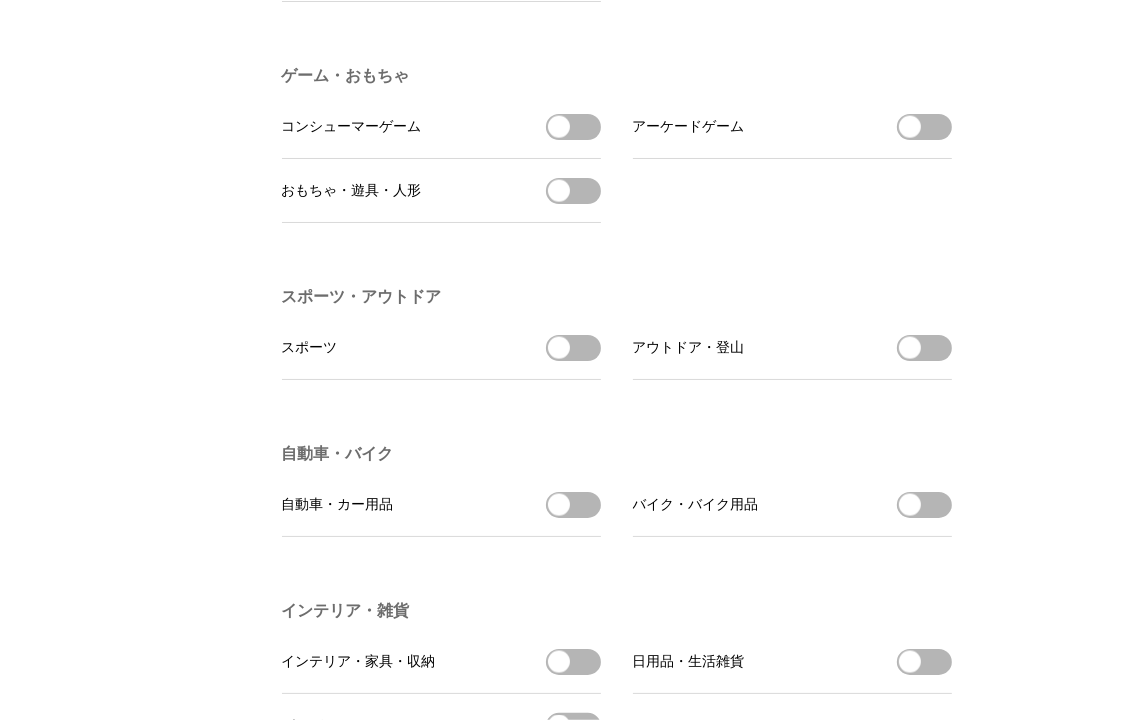 click on "スポーツを受信する" at bounding box center (573, 348) 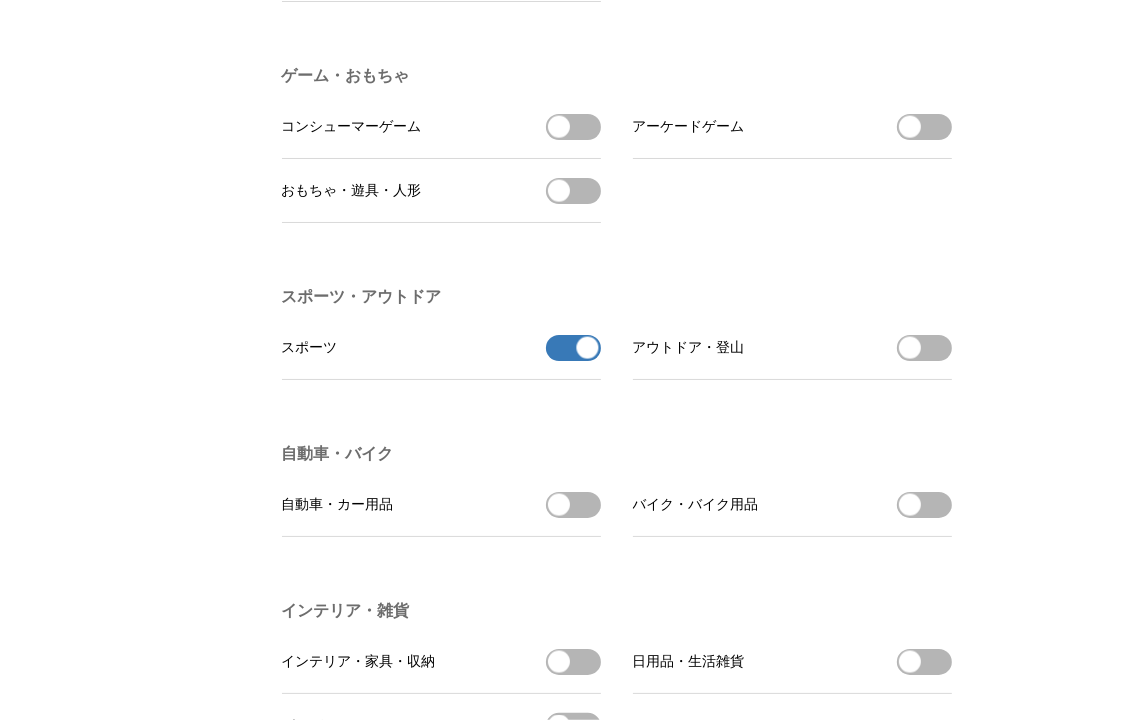 click on "アウトドア・登山を受信する" at bounding box center (924, 348) 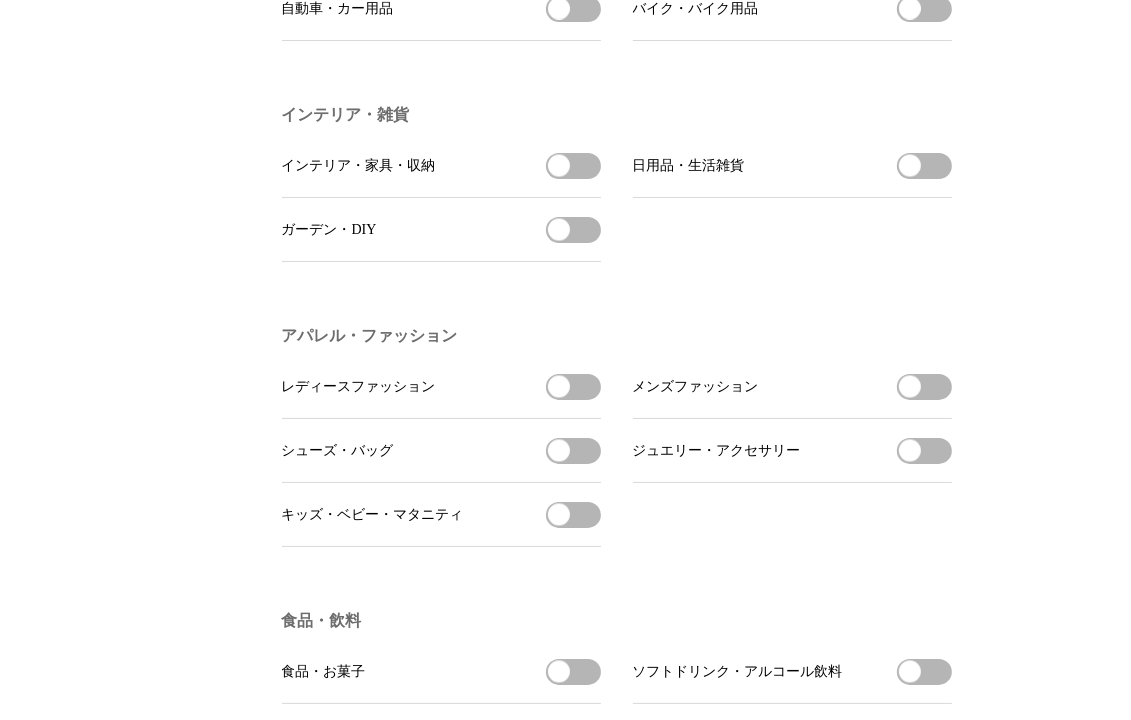 scroll, scrollTop: 2500, scrollLeft: 0, axis: vertical 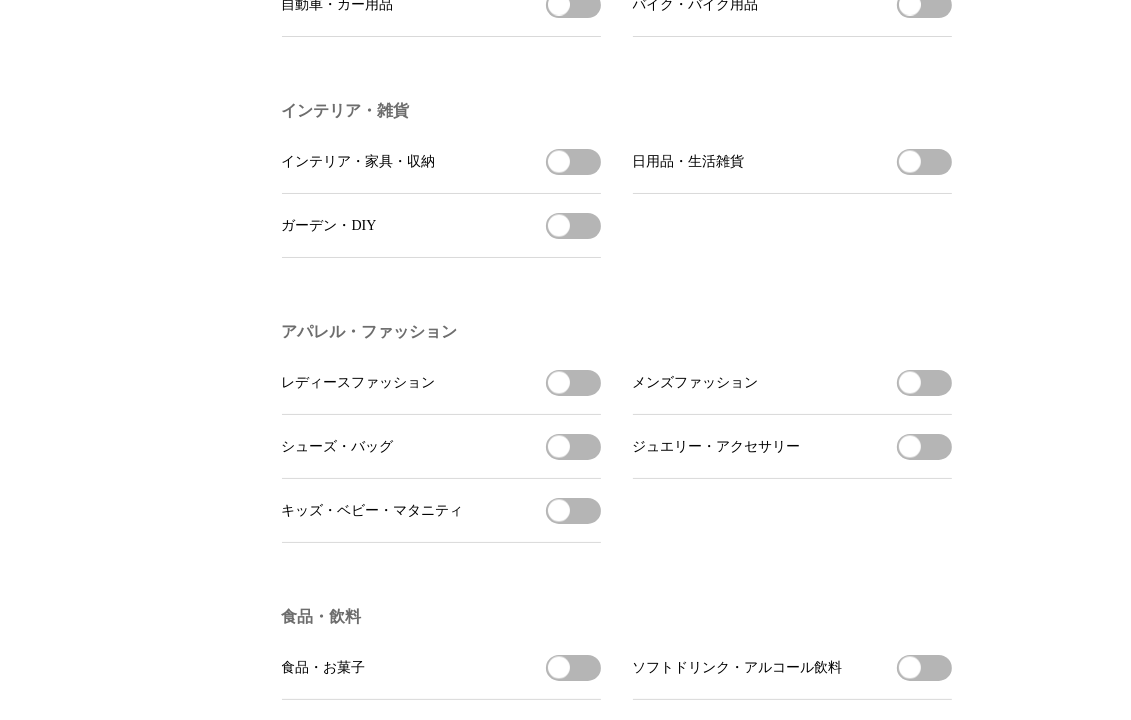 click on "日用品・生活雑貨を受信する" at bounding box center [924, 162] 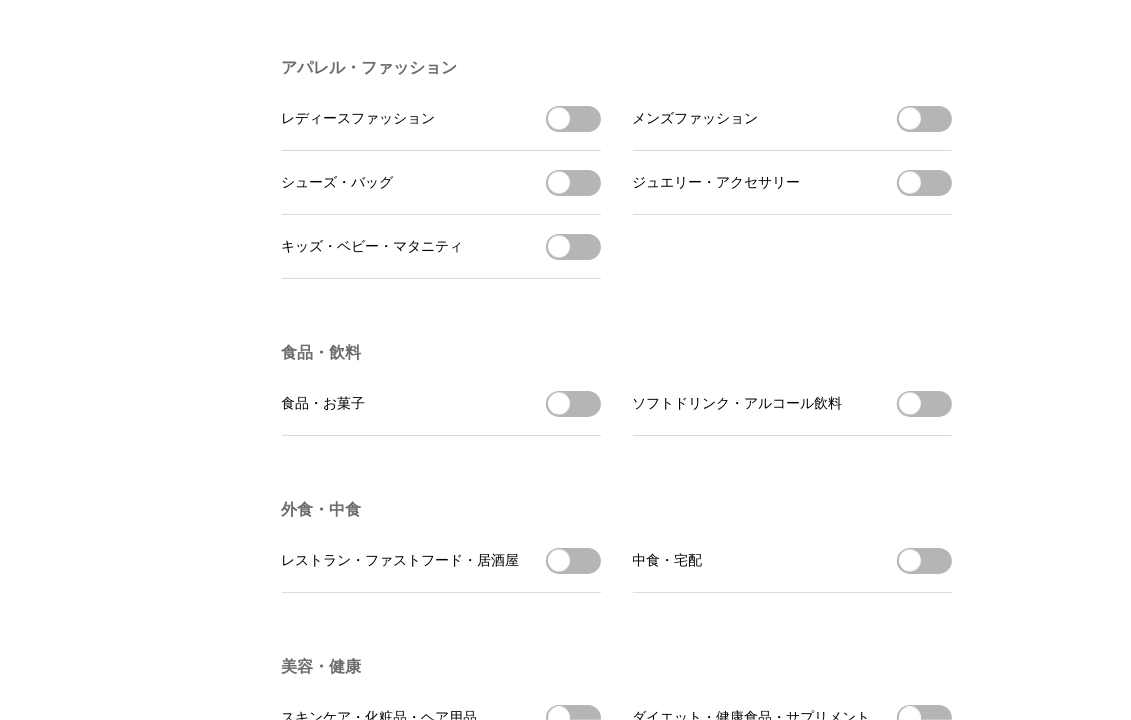 scroll, scrollTop: 2800, scrollLeft: 0, axis: vertical 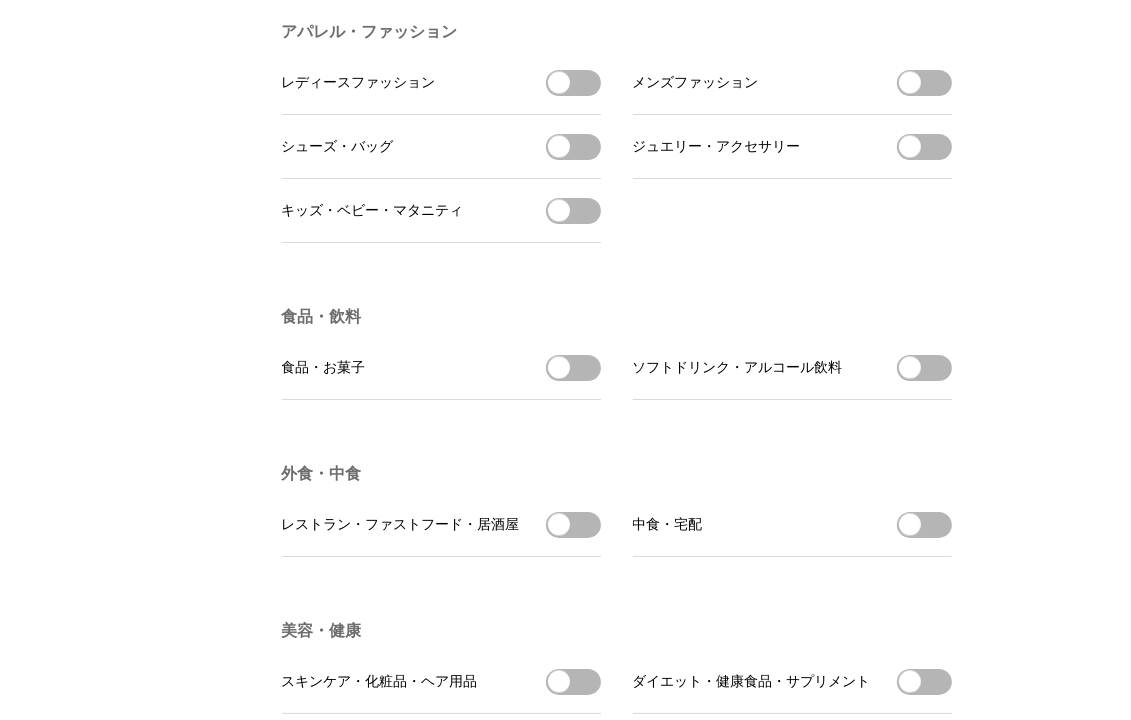 click on "ソフトドリンク・アルコール飲料を受信する" at bounding box center (924, 368) 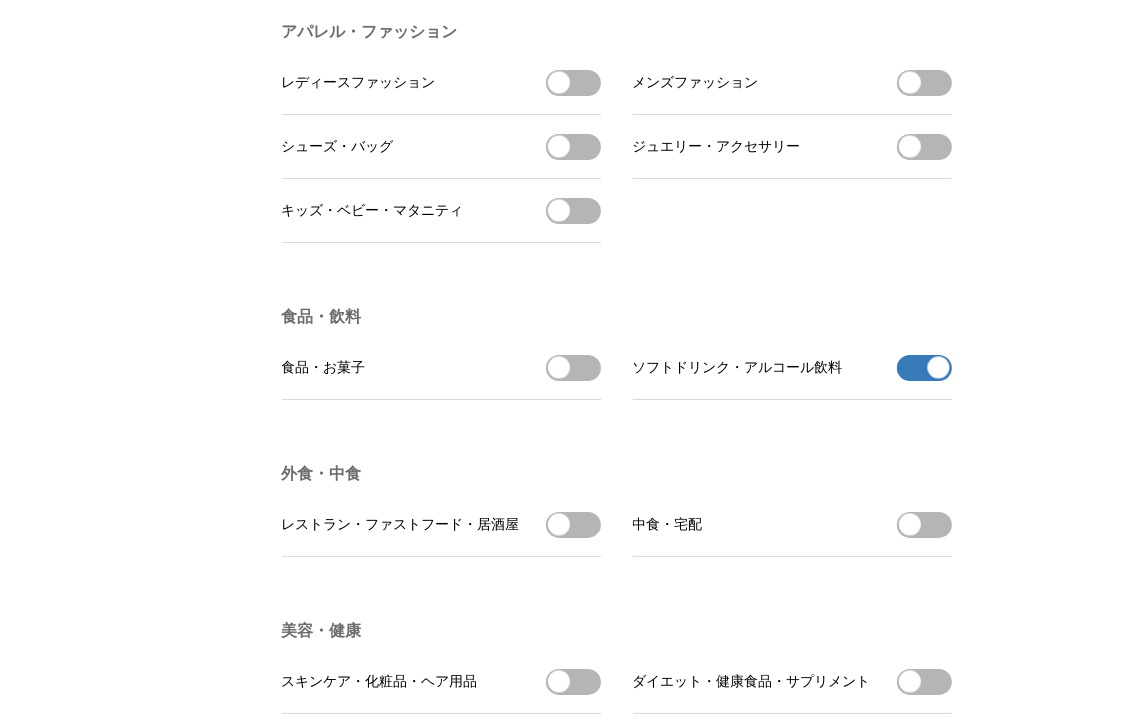 click on "食品・お菓子を受信する" at bounding box center (573, 368) 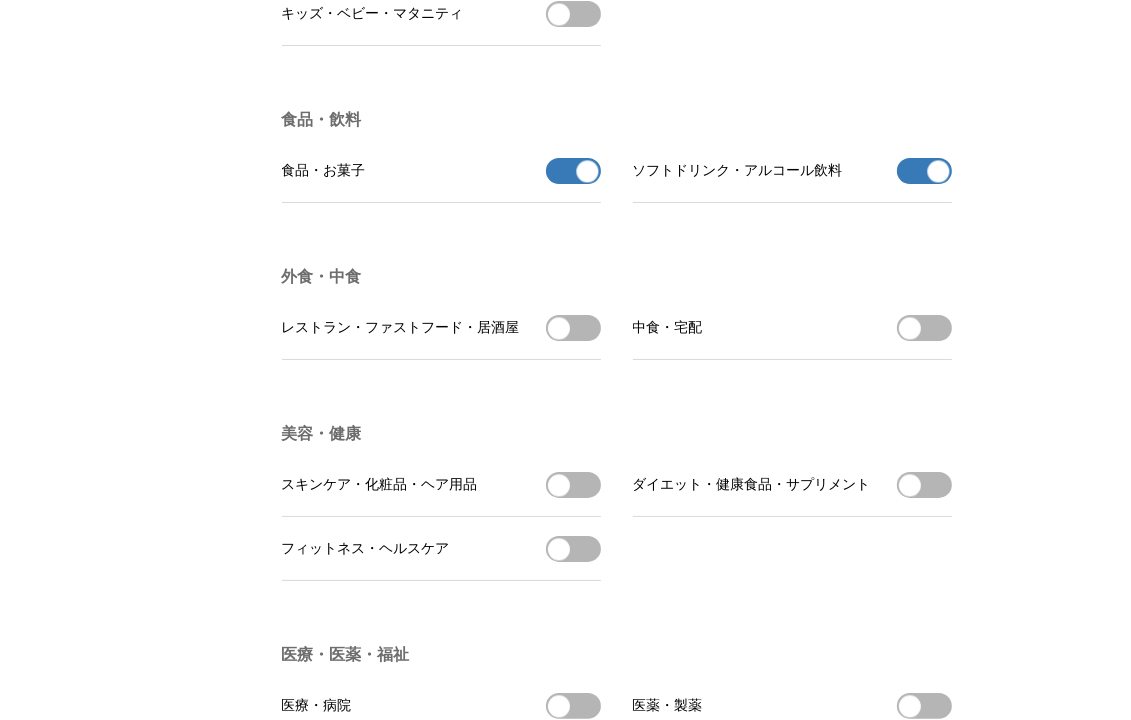 scroll, scrollTop: 3000, scrollLeft: 0, axis: vertical 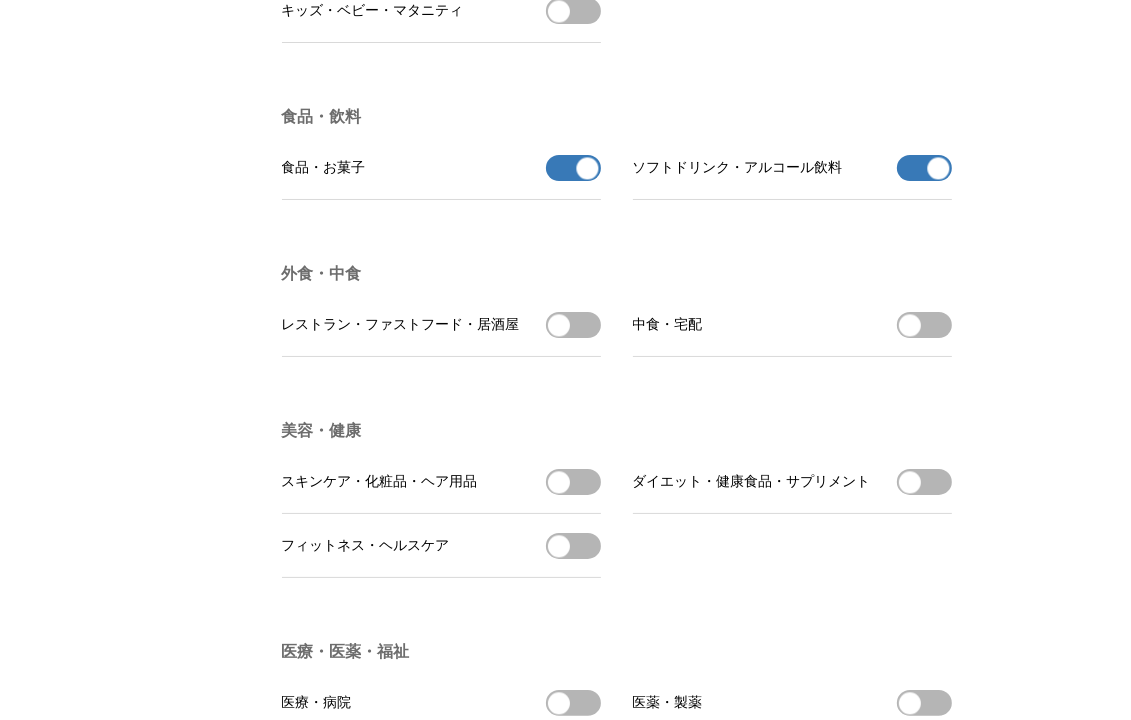 click on "レストラン・ファストフード・居酒屋を受信する" at bounding box center [573, 325] 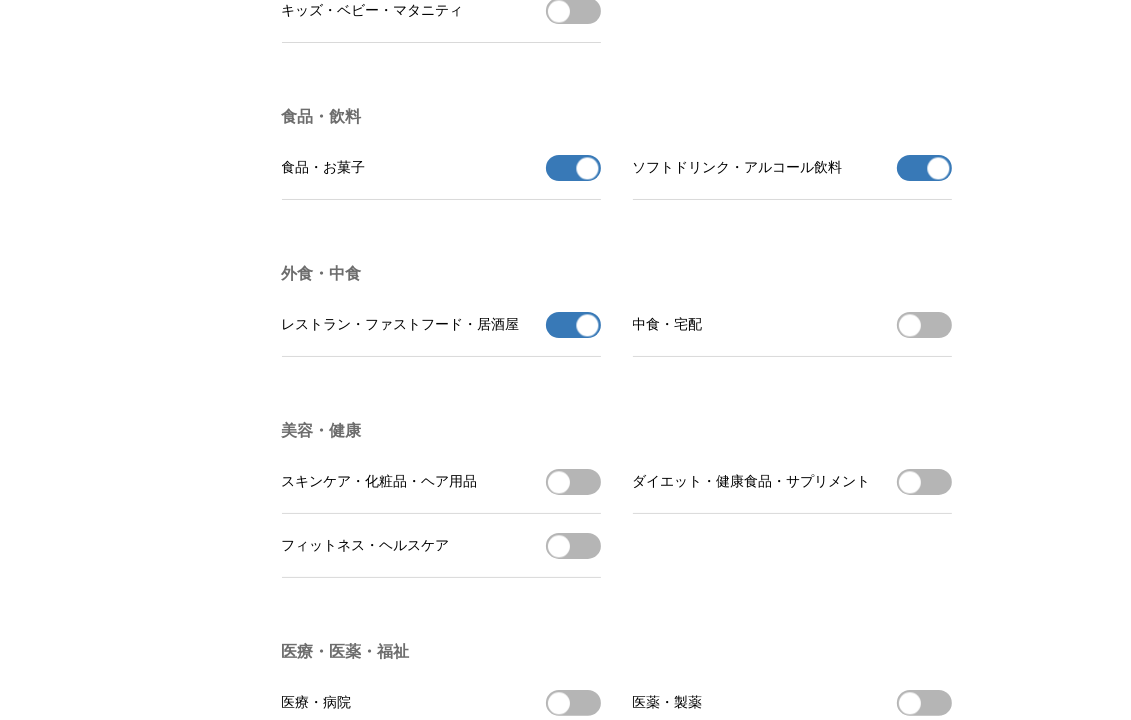 click on "外食・中食 レストラン・ファストフード・居酒屋 レストラン・ファストフード・居酒屋の受信を解除 中食・宅配 中食・宅配を受信する" at bounding box center (624, 310) 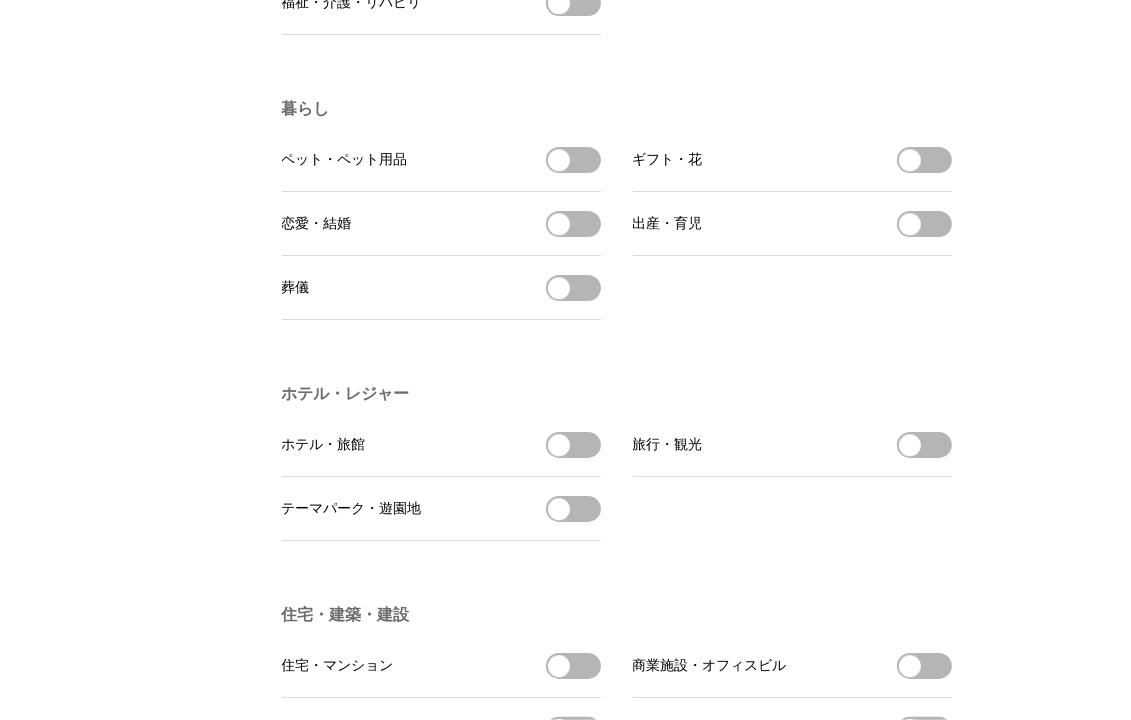 scroll, scrollTop: 3800, scrollLeft: 0, axis: vertical 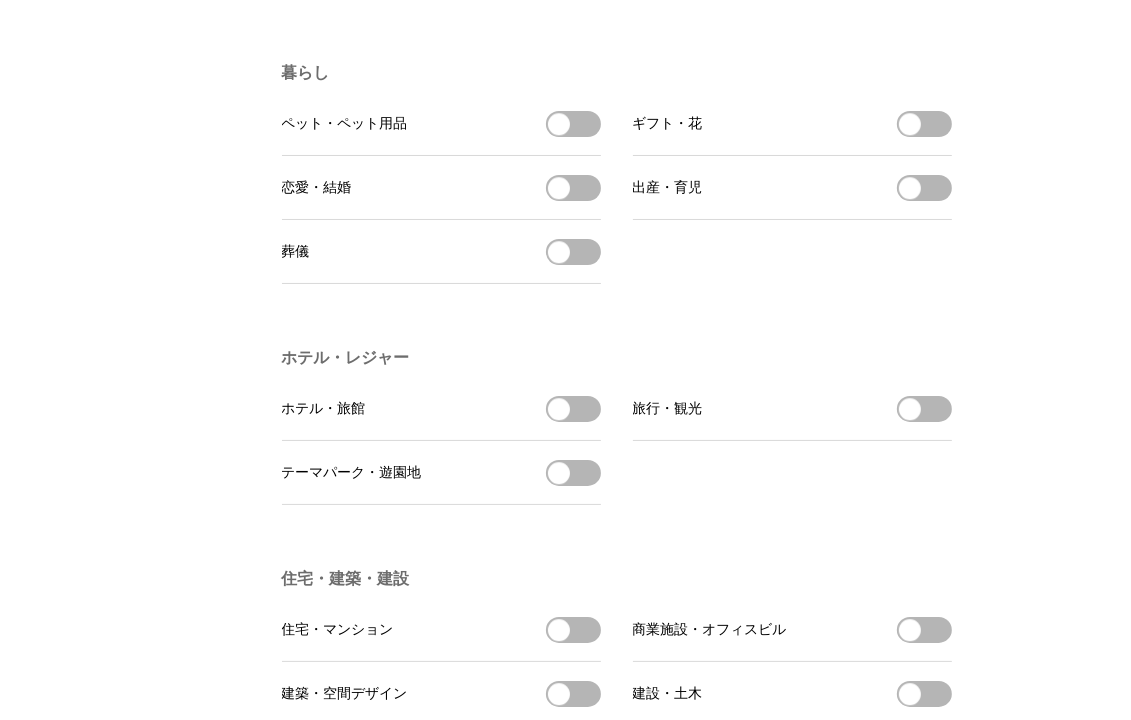 click on "ホテル・旅館を受信する" at bounding box center (573, 409) 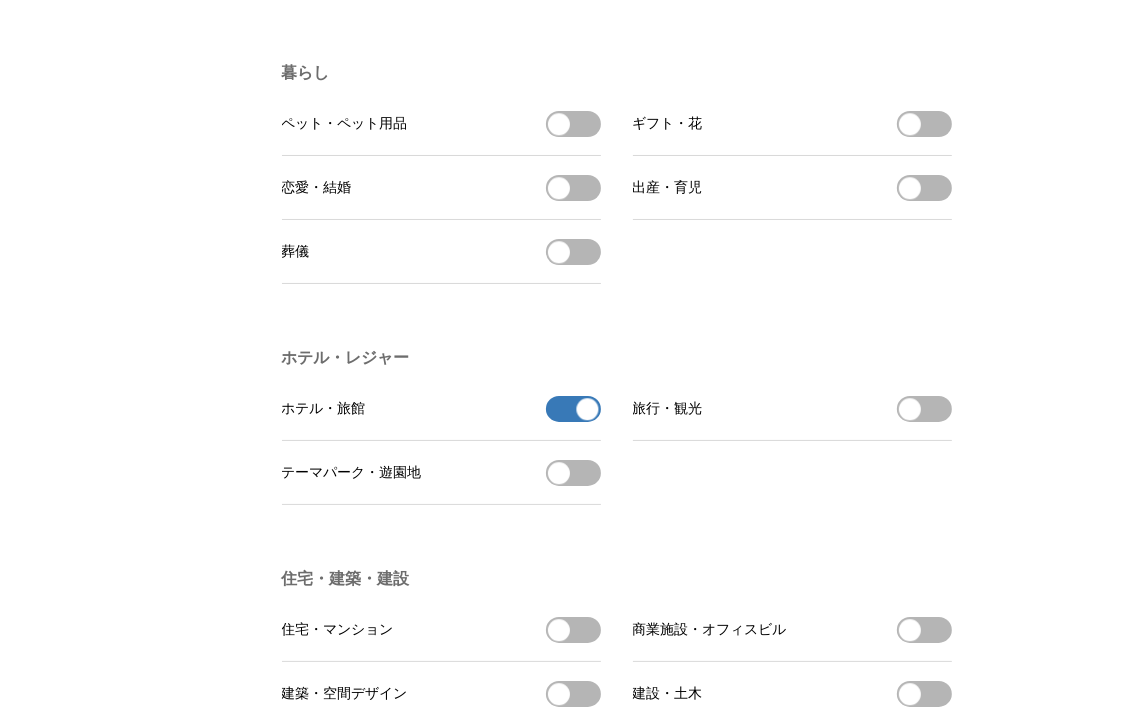 click on "テーマパーク・遊園地を受信する" at bounding box center (573, 473) 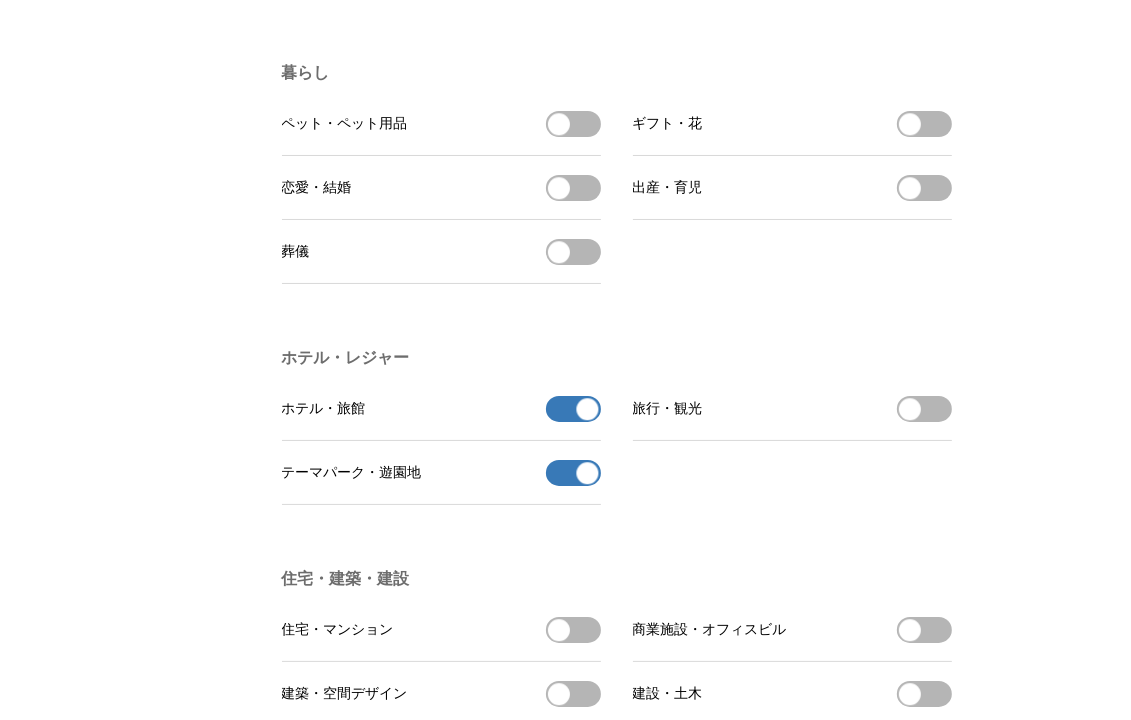 click on "旅行・観光を受信する" at bounding box center (924, 409) 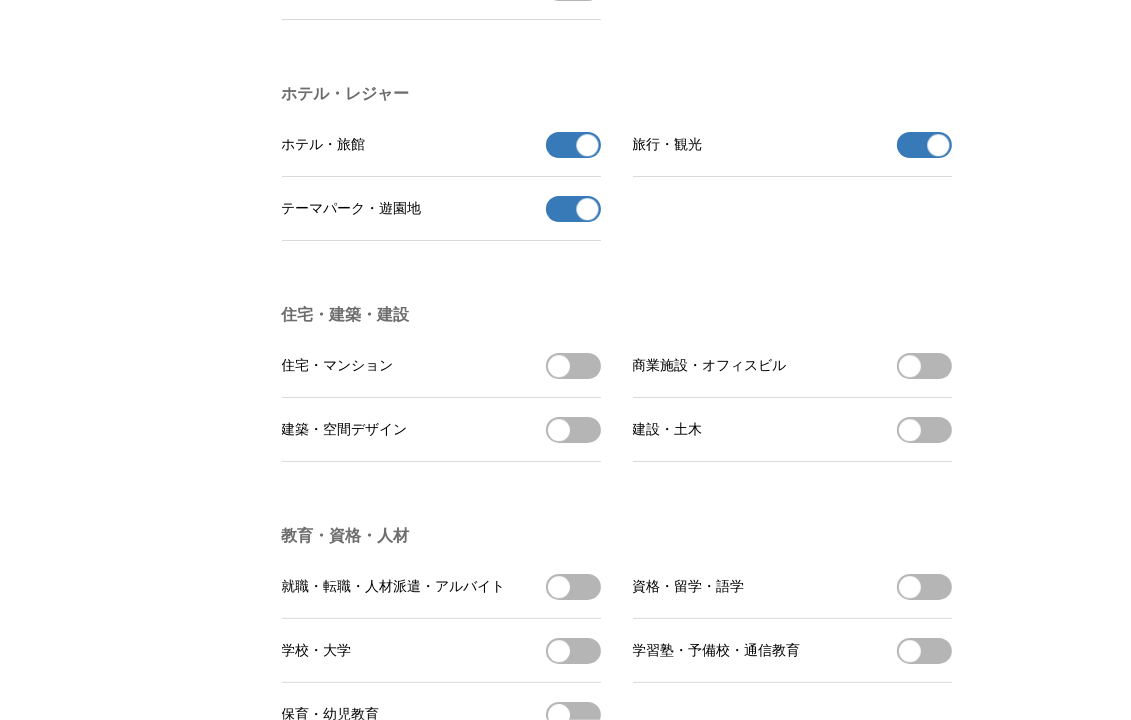 scroll, scrollTop: 4100, scrollLeft: 0, axis: vertical 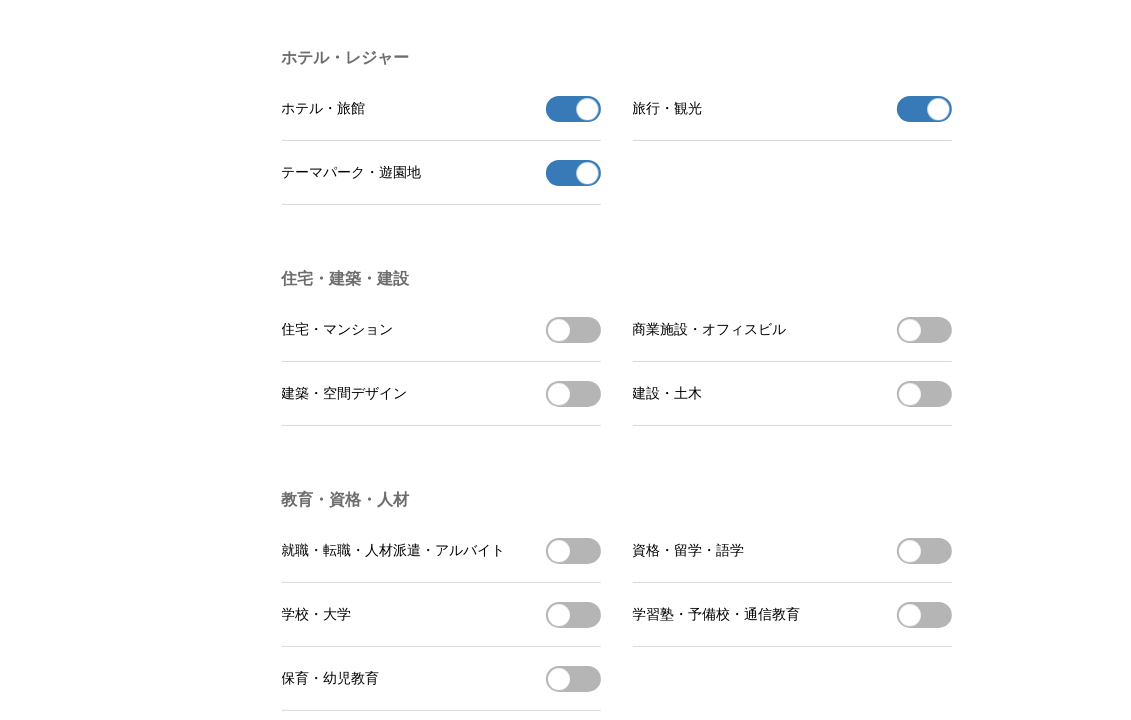 click on "商業施設・オフィスビルを受信する" at bounding box center [924, 330] 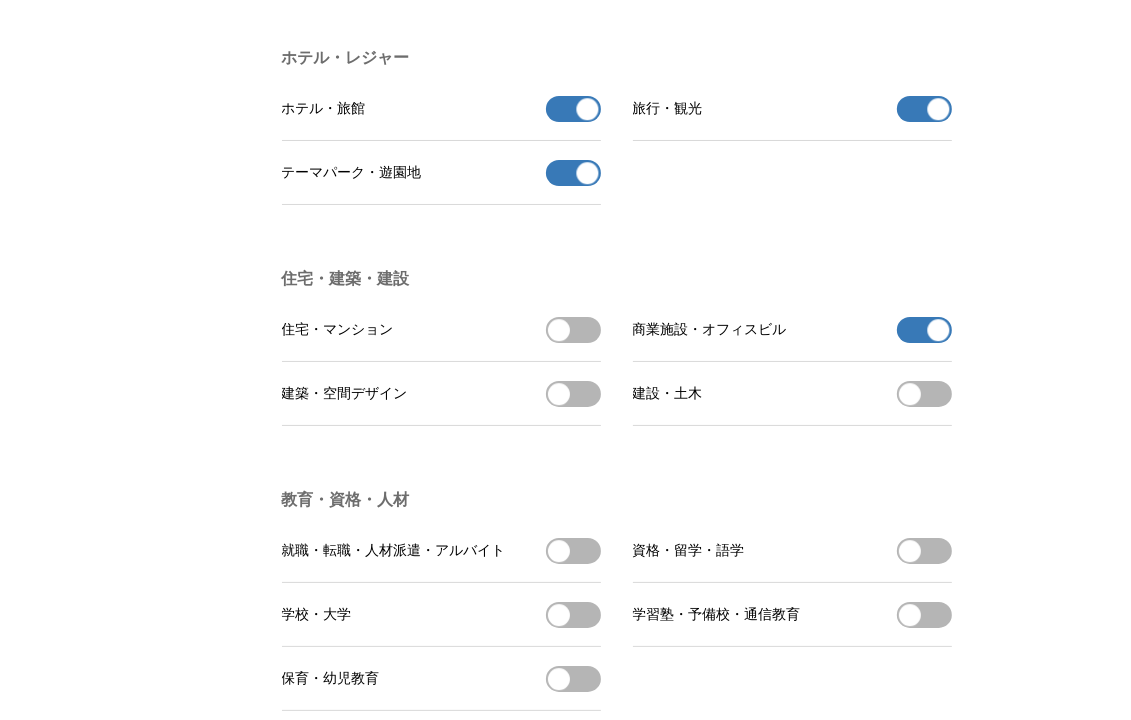click on "建築・空間デザインを受信する" at bounding box center [573, 394] 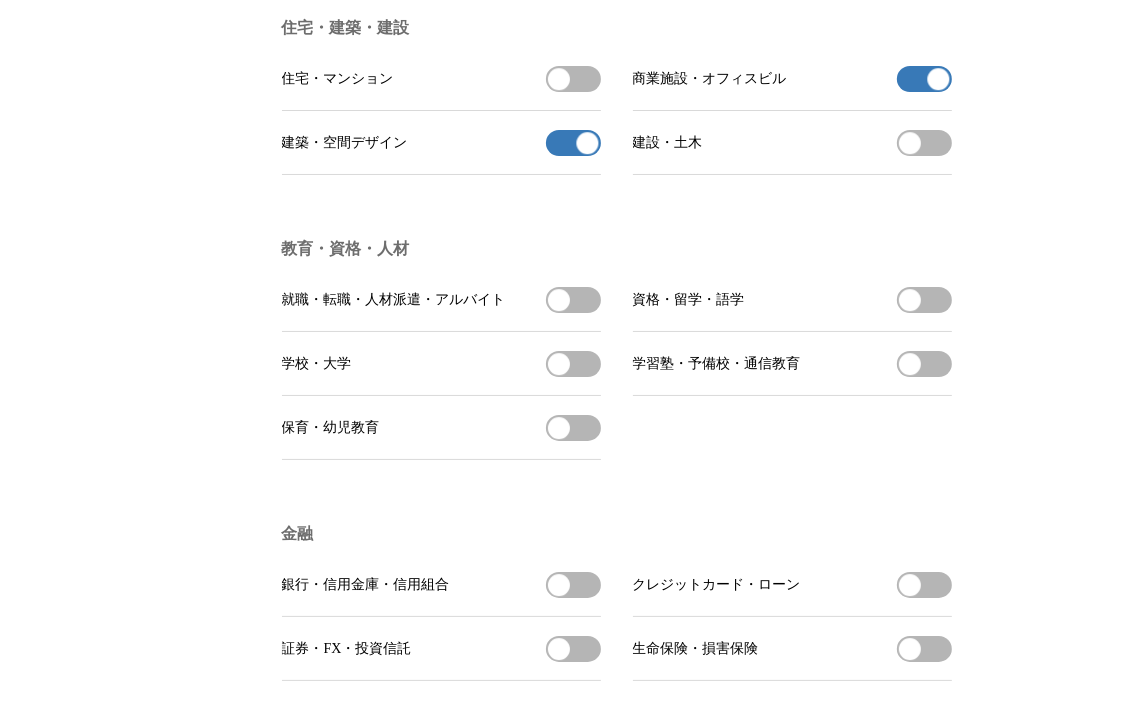 scroll, scrollTop: 4400, scrollLeft: 0, axis: vertical 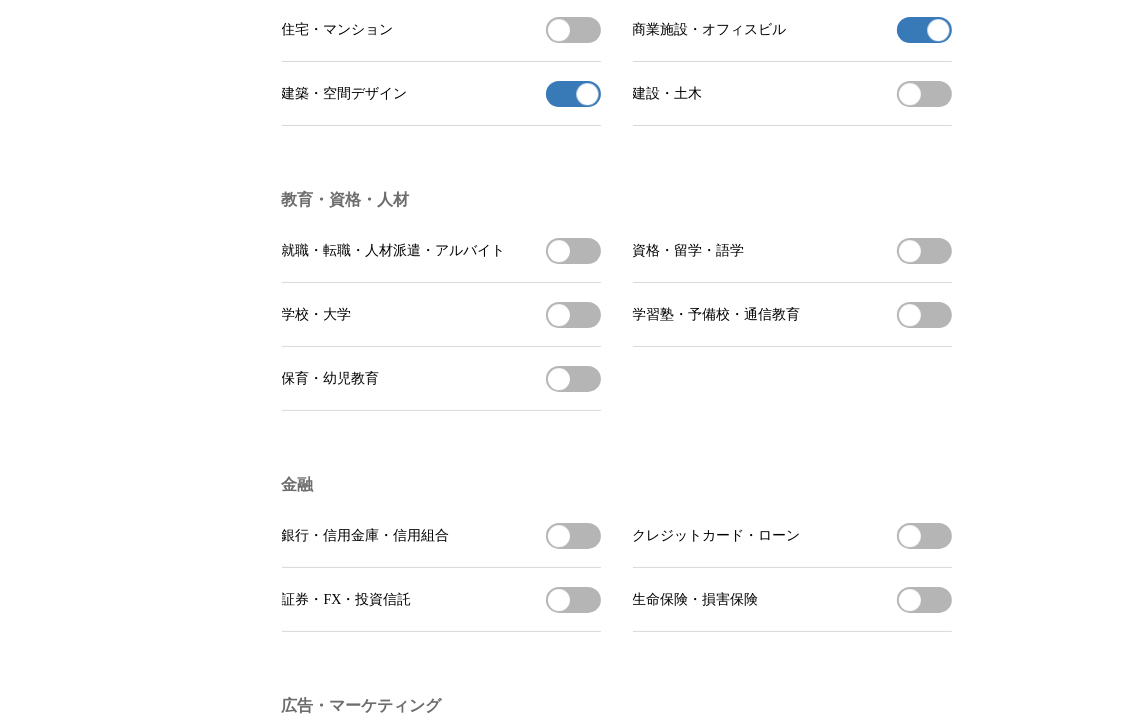 click on "資格・留学・語学を受信する" at bounding box center [924, 251] 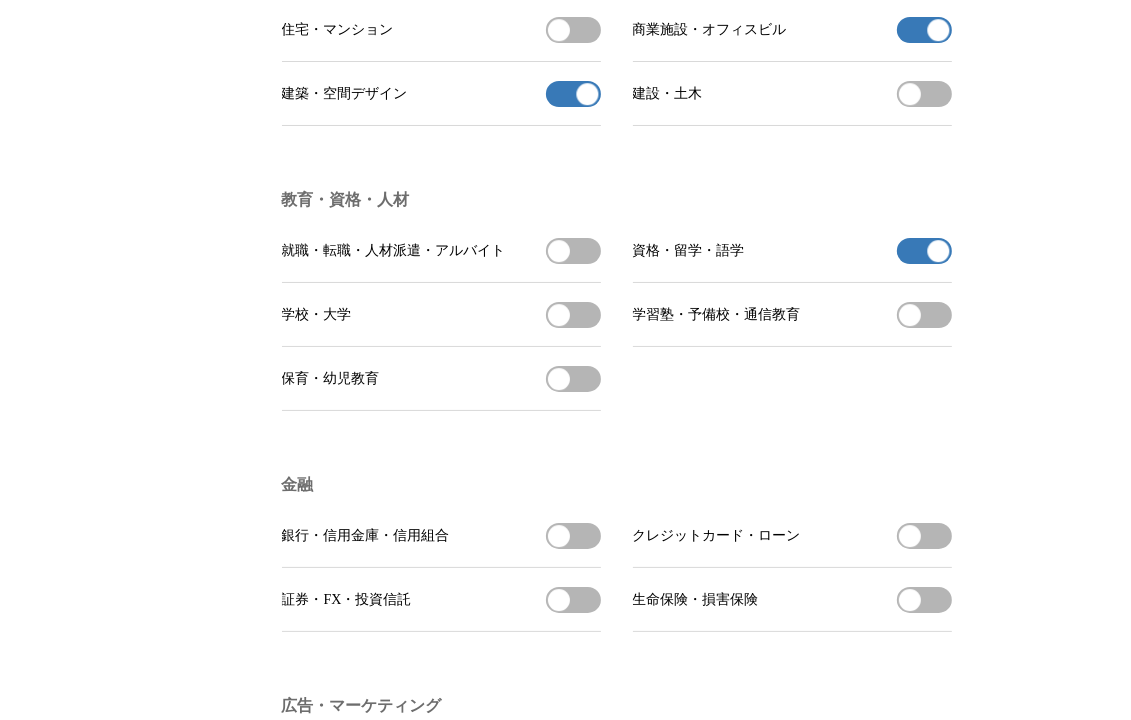 click on "学校・大学を受信する" at bounding box center [573, 315] 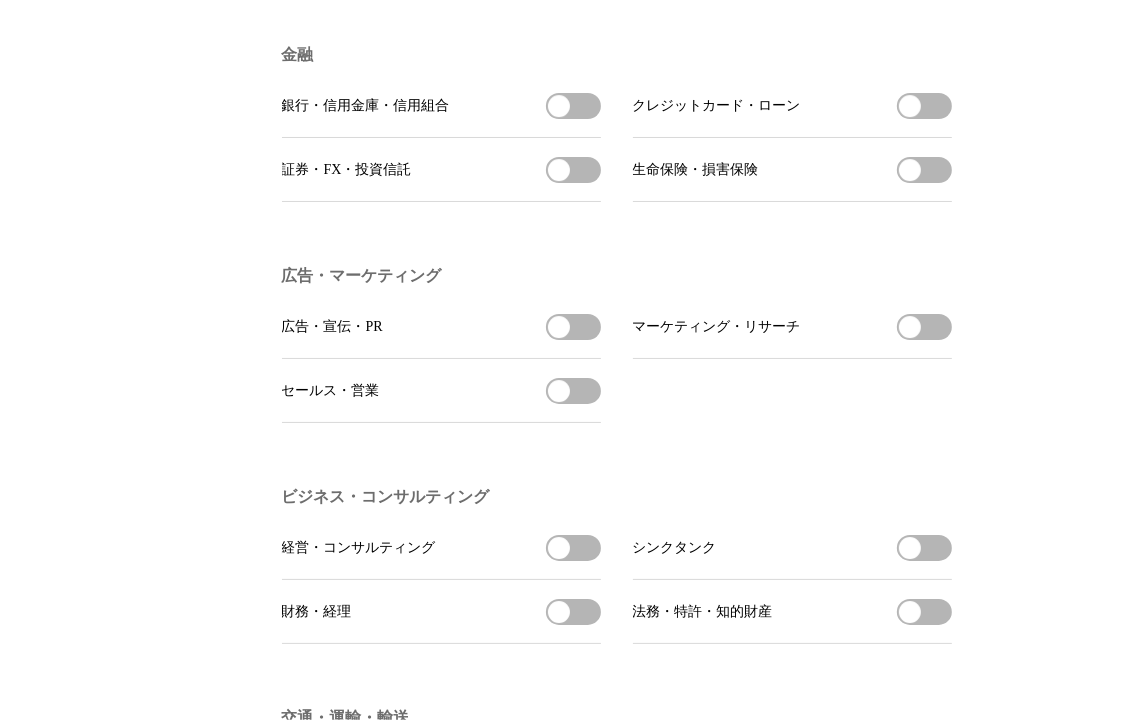 scroll, scrollTop: 4900, scrollLeft: 0, axis: vertical 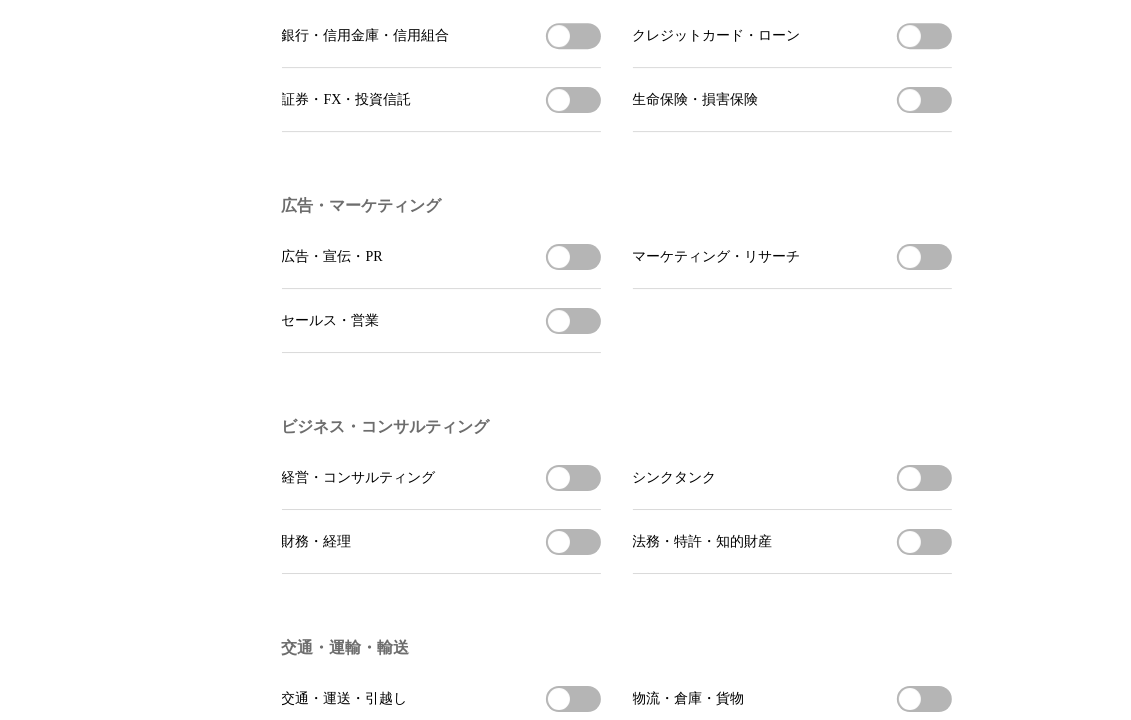click on "広告・宣伝・PR 広告・宣伝・PRを受信する マーケティング・リサーチ マーケティング・リサーチを受信する セールス・営業 セールス・営業を受信する" at bounding box center [617, 289] 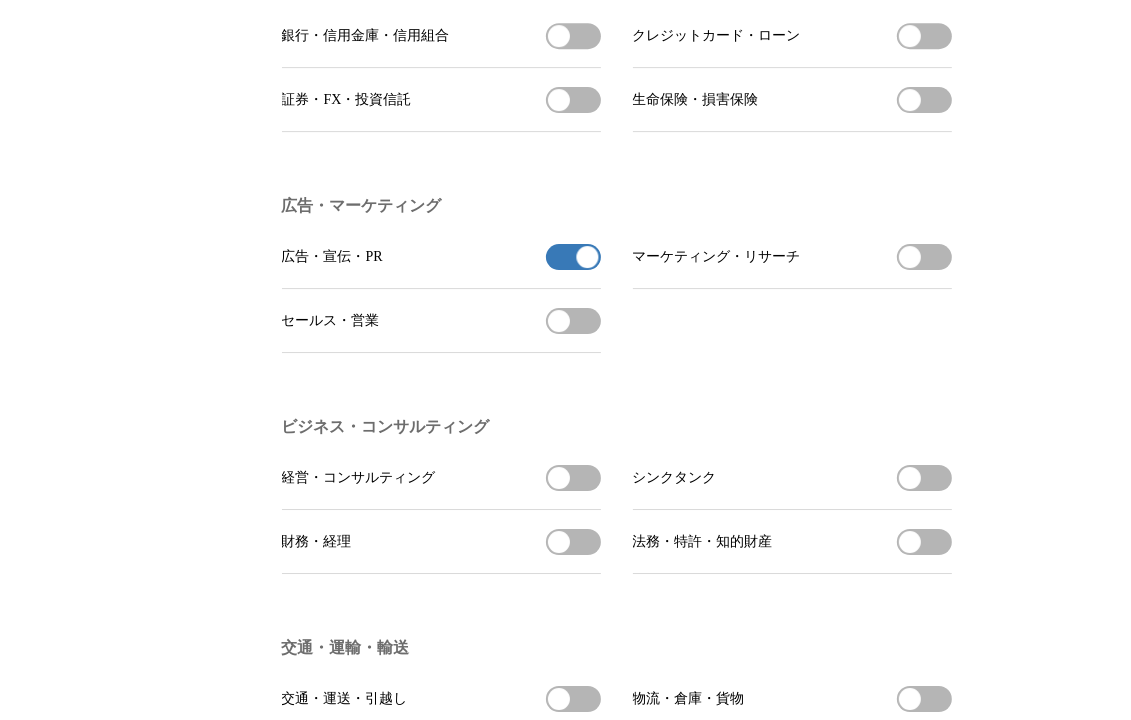click on "セールス・営業を受信する" at bounding box center (573, 321) 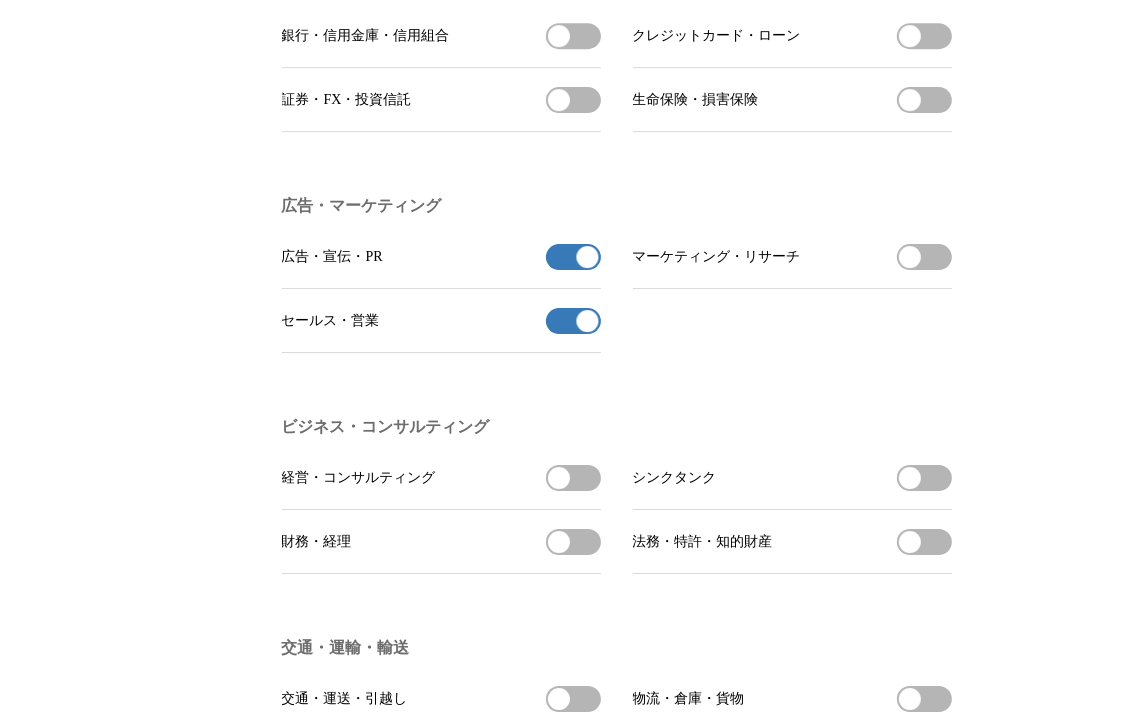 click at bounding box center (587, 321) 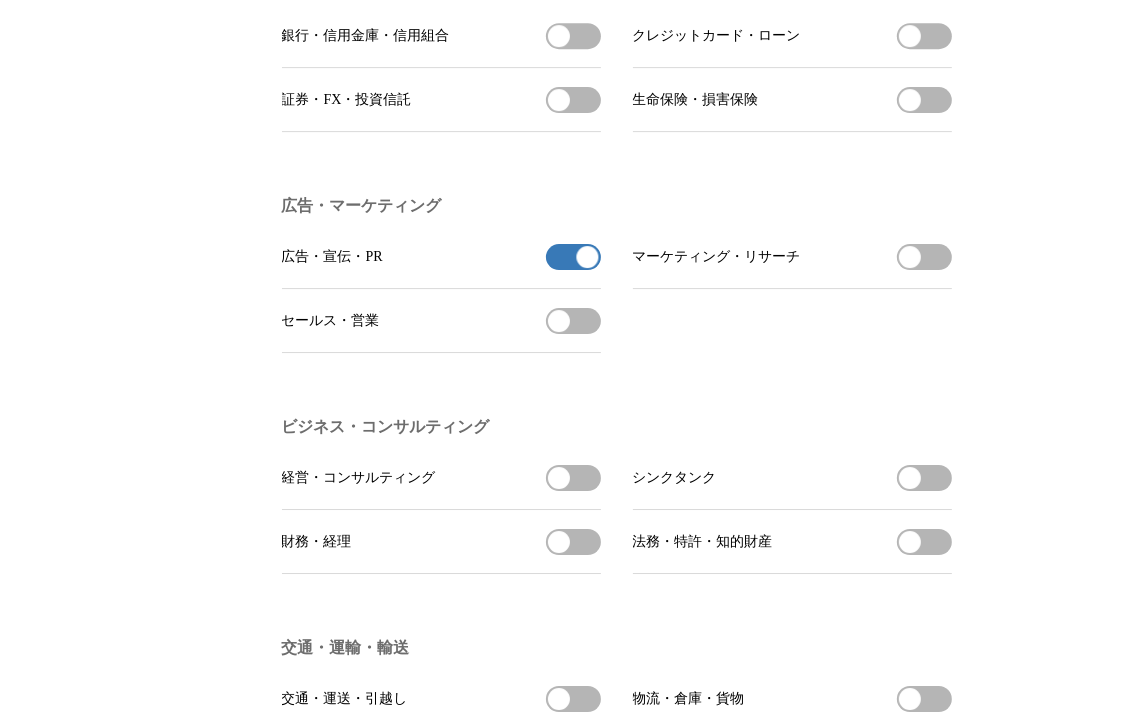 click at bounding box center (559, 321) 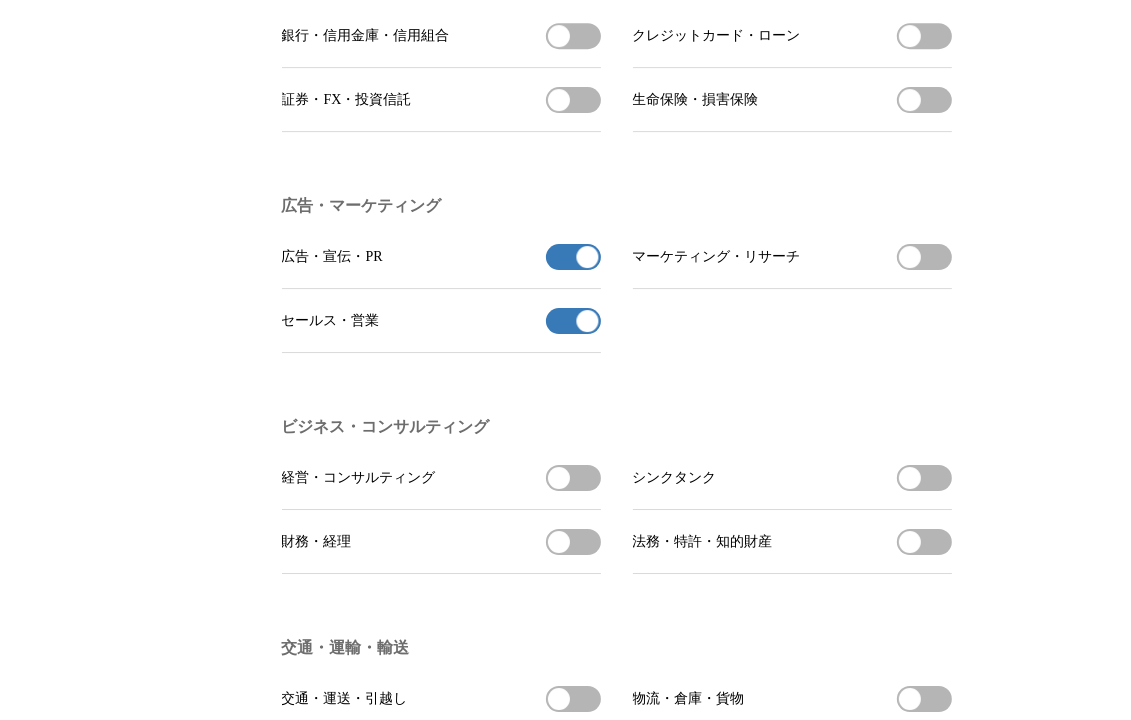click on "セールス・営業の受信を解除" at bounding box center [573, 321] 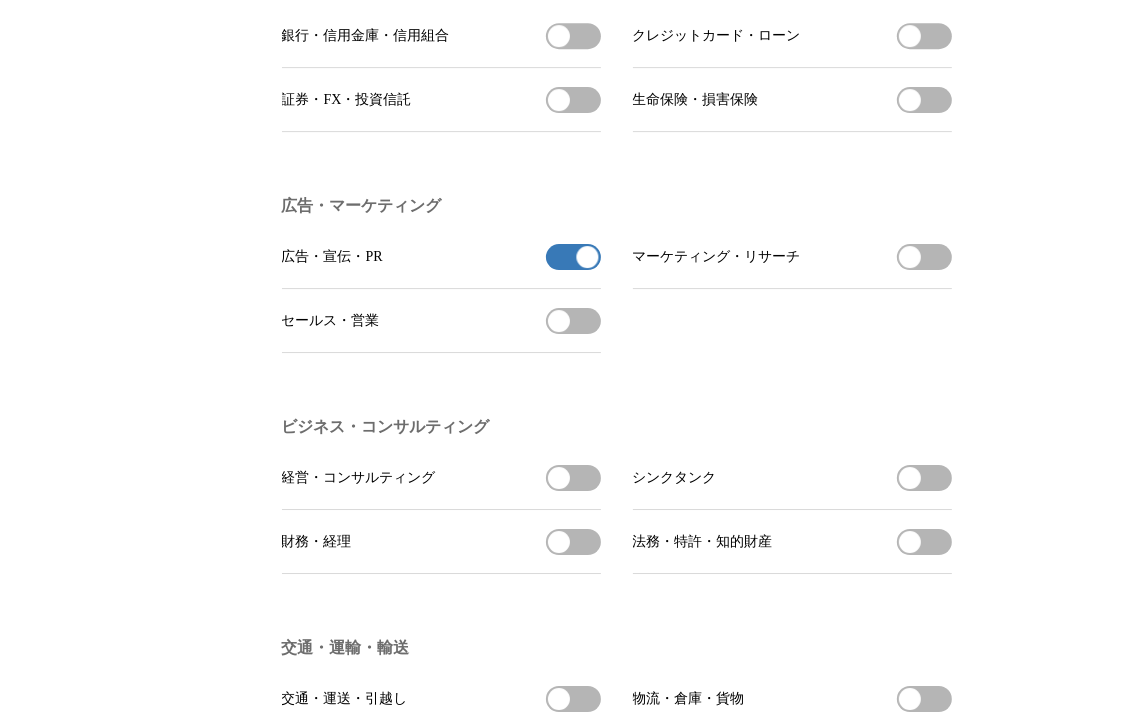 click on "マーケティング・リサーチを受信する" at bounding box center [924, 257] 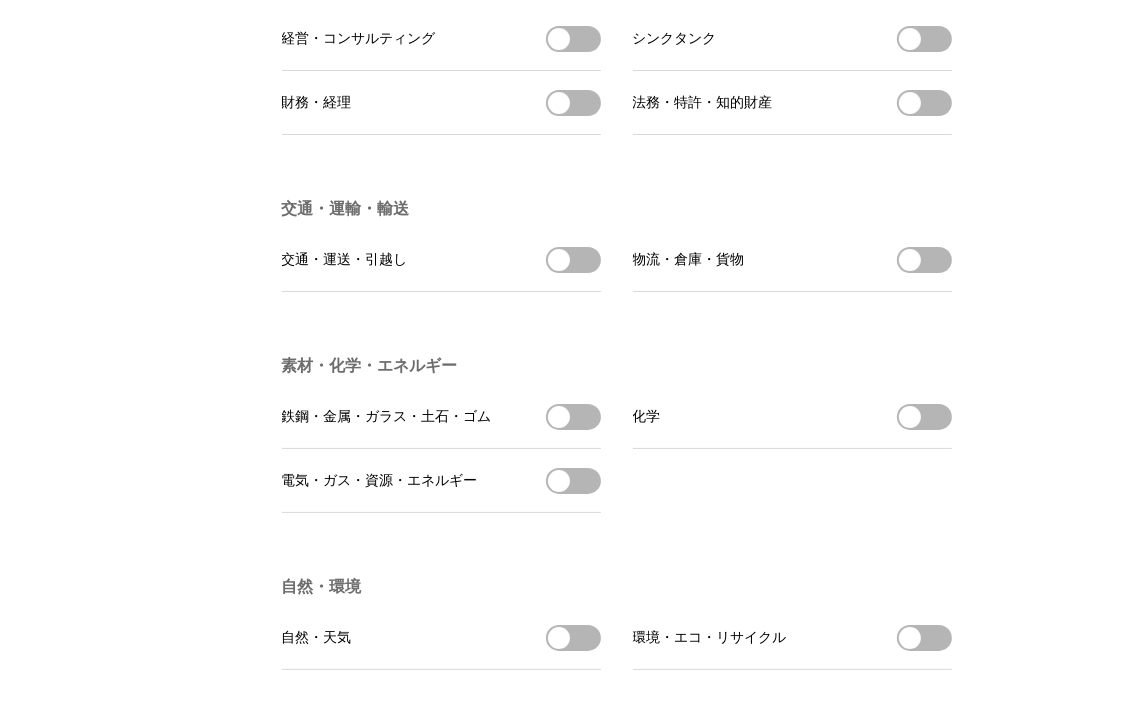 scroll, scrollTop: 5400, scrollLeft: 0, axis: vertical 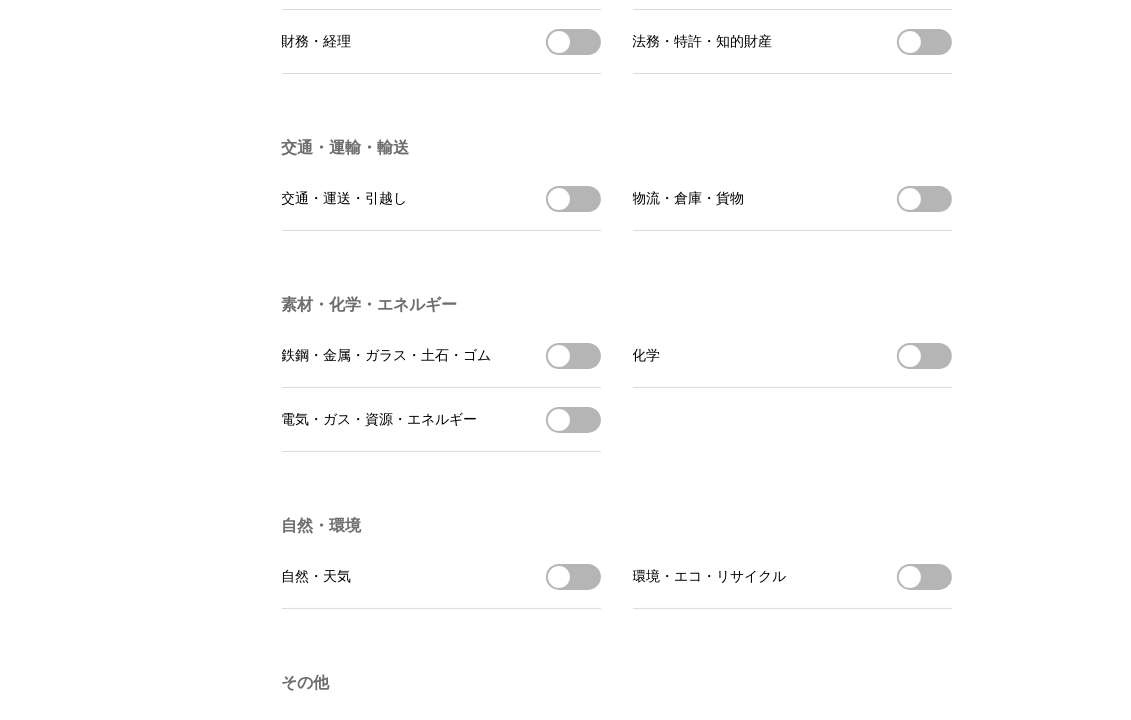 click on "交通・運送・引越しを受信する" at bounding box center (573, 199) 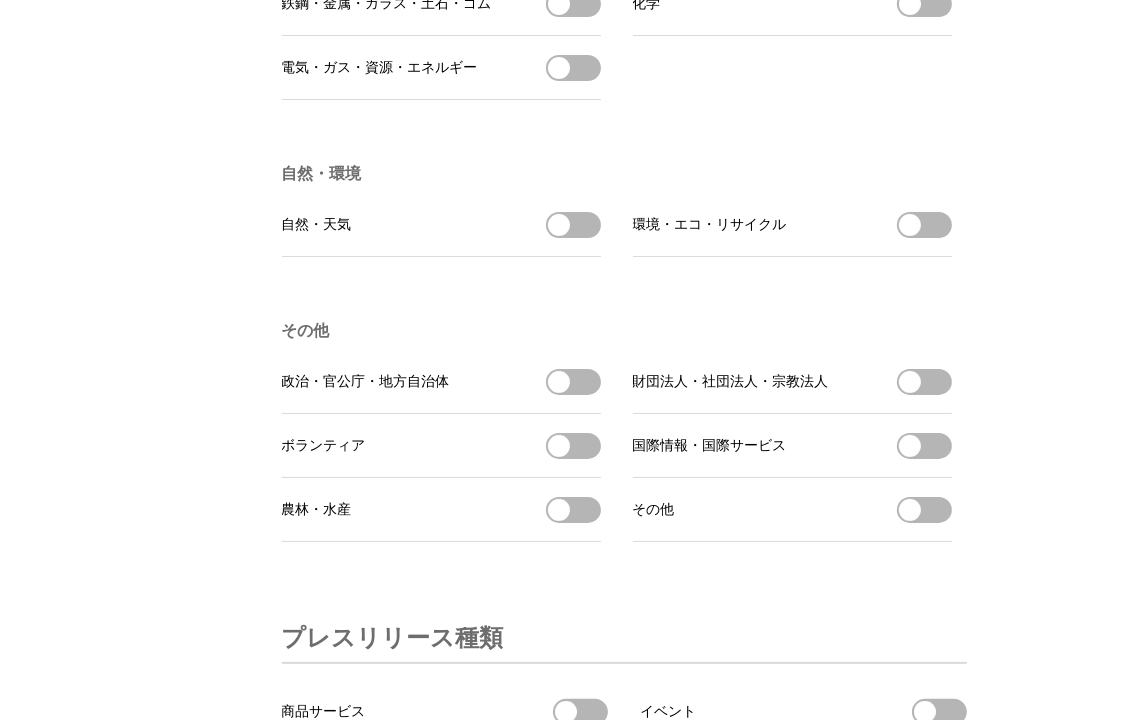 scroll, scrollTop: 5800, scrollLeft: 0, axis: vertical 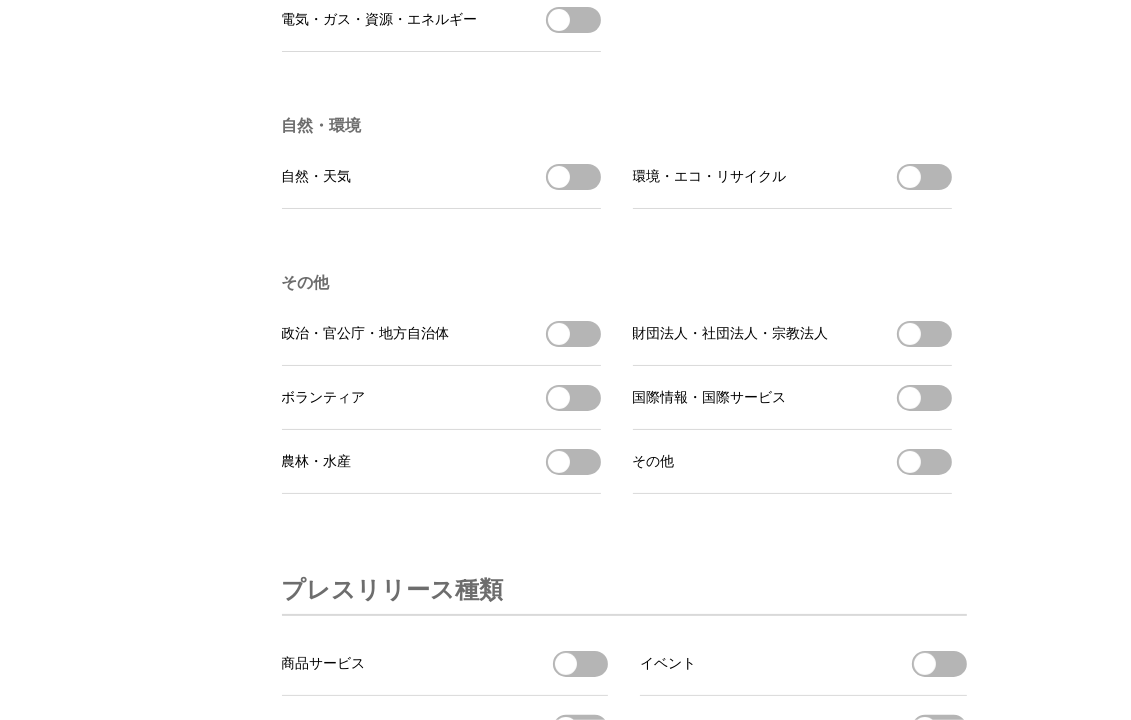 click on "国際情報・国際サービスを受信する" at bounding box center [924, 398] 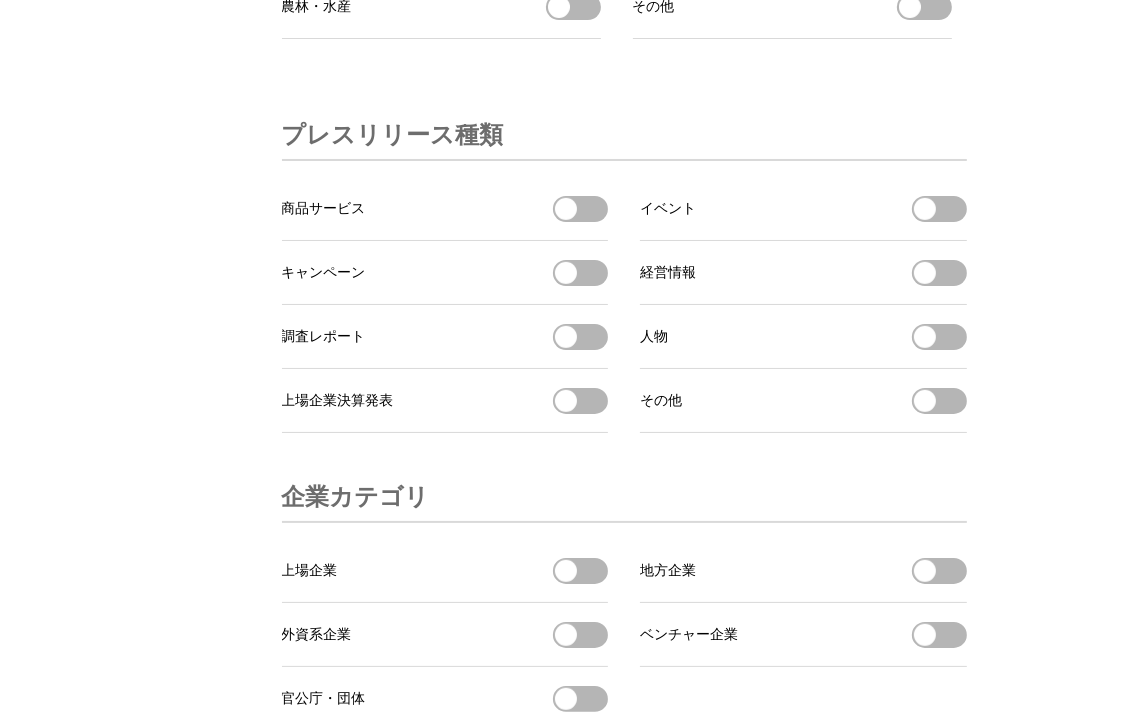scroll, scrollTop: 6300, scrollLeft: 0, axis: vertical 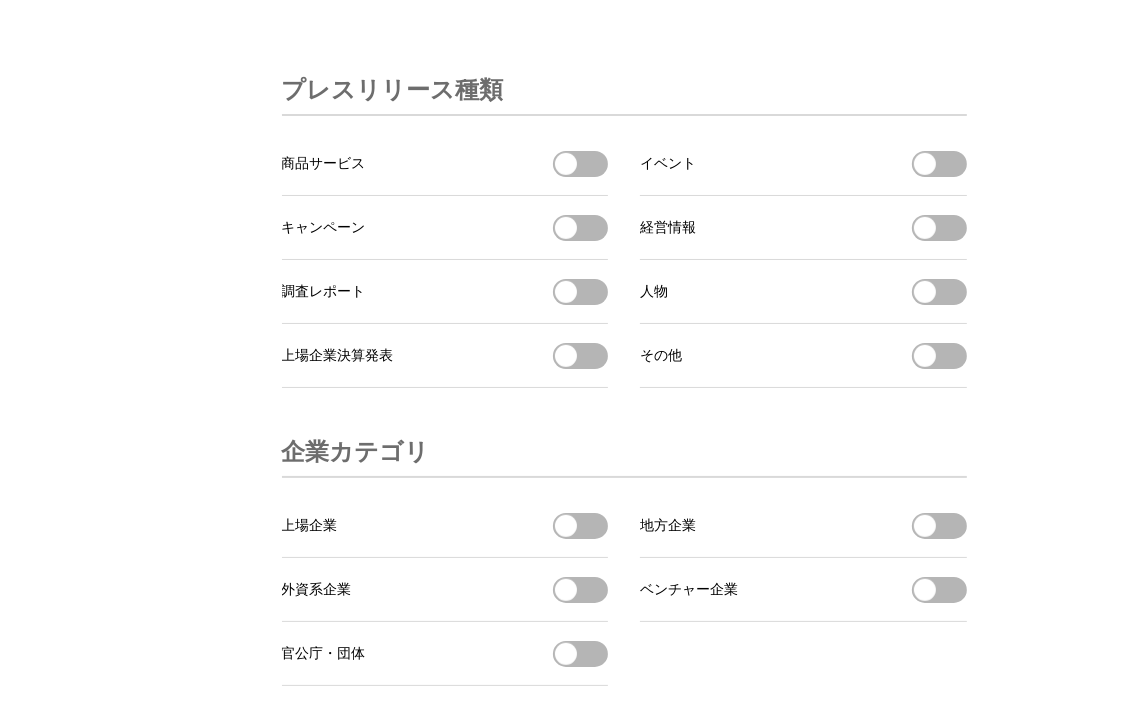 click on "キャンペーンを受信する" at bounding box center [580, 228] 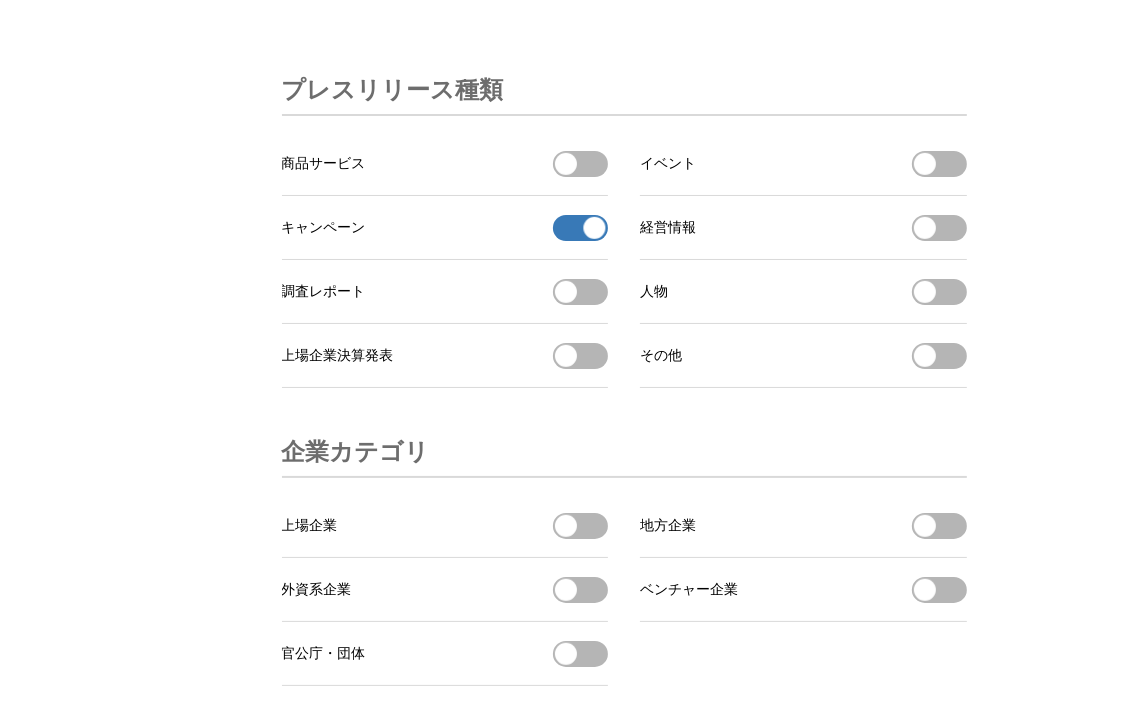 click on "商品サービスを受信する" at bounding box center [580, 164] 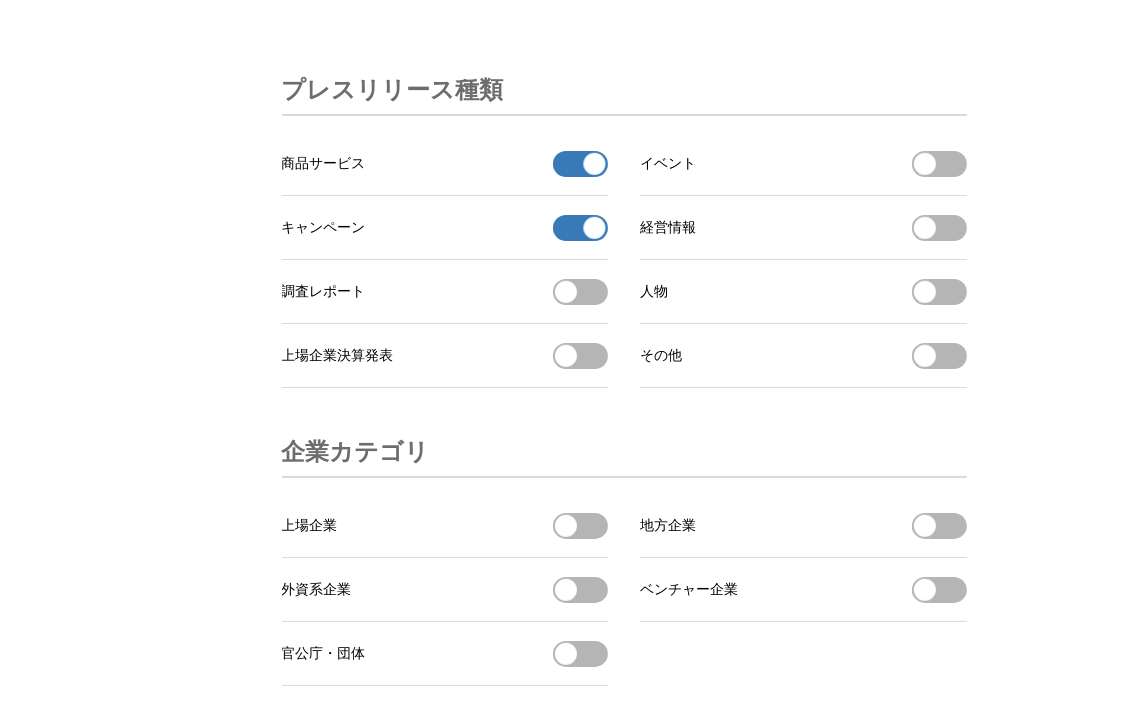 click on "イベントを受信する" at bounding box center [939, 164] 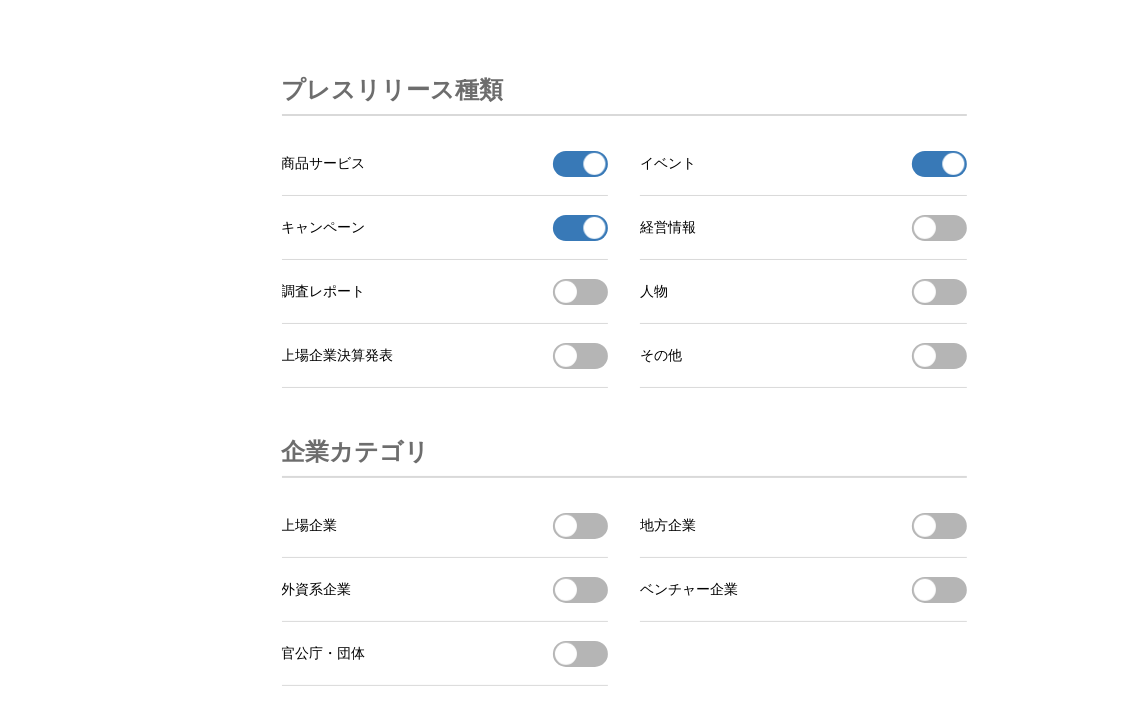 click on "調査レポートを受信する" at bounding box center [580, 292] 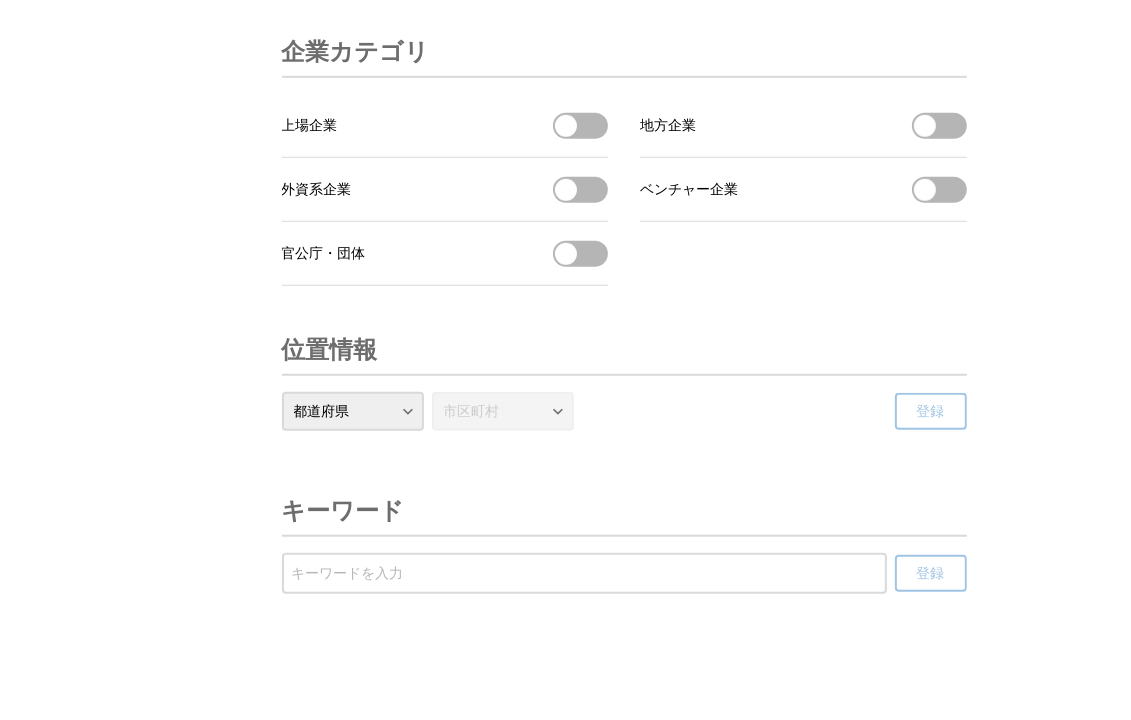 scroll, scrollTop: 6828, scrollLeft: 0, axis: vertical 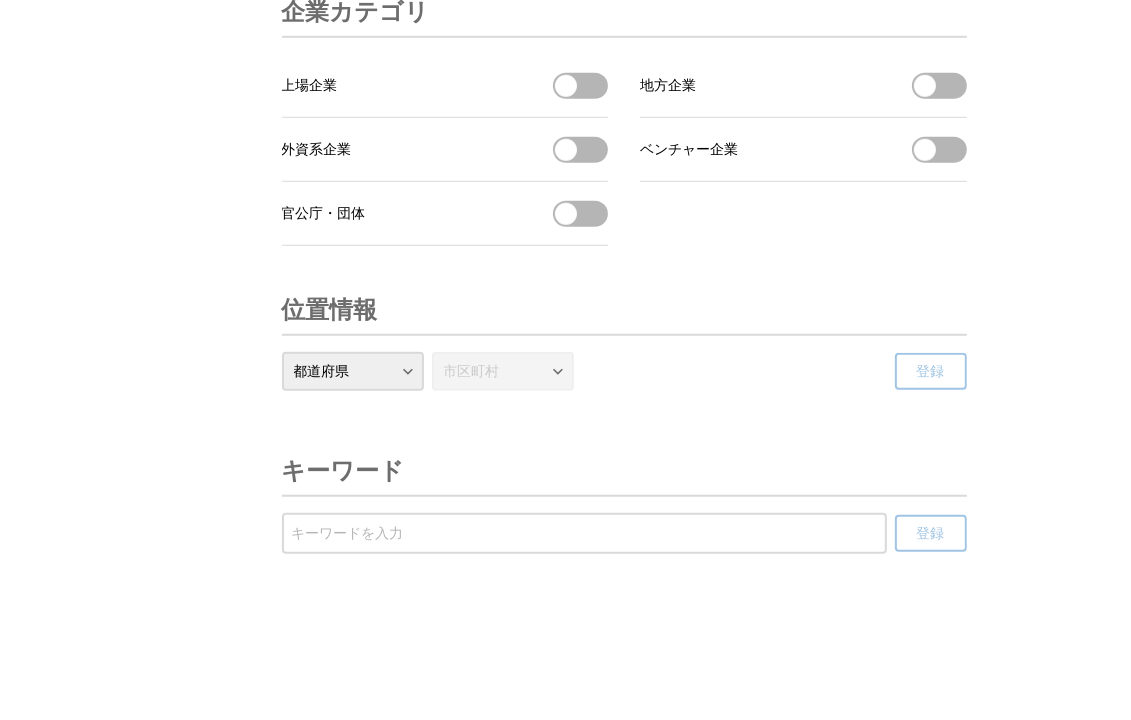 click on "都道府県 北海道 青森県 岩手県 宮城県 秋田県 山形県 福島県 茨城県 栃木県 群馬県 埼玉県 千葉県 東京都 神奈川県 新潟県 富山県 石川県 福井県 山梨県 長野県 岐阜県 静岡県 愛知県 三重県 滋賀県 京都府 大阪府 兵庫県 奈良県 和歌山県 鳥取県 島根県 岡山県 広島県 山口県 徳島県 香川県 愛媛県 高知県 福岡県 佐賀県 長崎県 熊本県 大分県 宮崎県 鹿児島県 沖縄県" at bounding box center [353, 371] 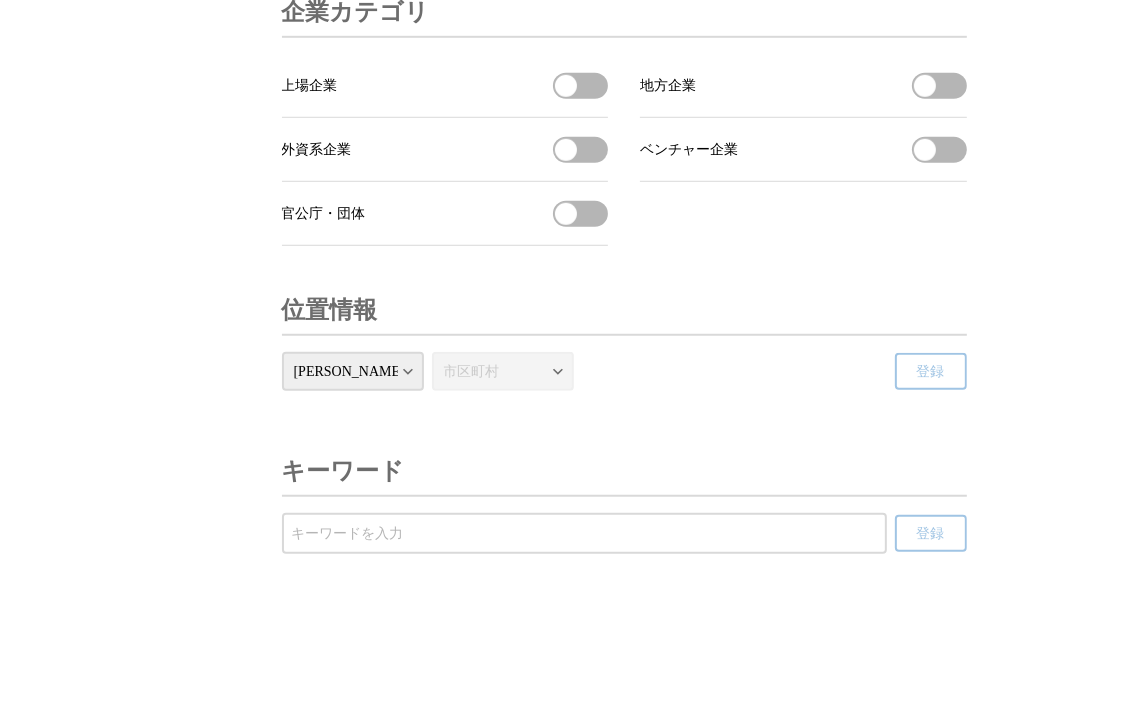 click on "都道府県 北海道 青森県 岩手県 宮城県 秋田県 山形県 福島県 茨城県 栃木県 群馬県 埼玉県 千葉県 東京都 神奈川県 新潟県 富山県 石川県 福井県 山梨県 長野県 岐阜県 静岡県 愛知県 三重県 滋賀県 京都府 大阪府 兵庫県 奈良県 和歌山県 鳥取県 島根県 岡山県 広島県 山口県 徳島県 香川県 愛媛県 高知県 福岡県 佐賀県 長崎県 熊本県 大分県 宮崎県 鹿児島県 沖縄県" at bounding box center (353, 371) 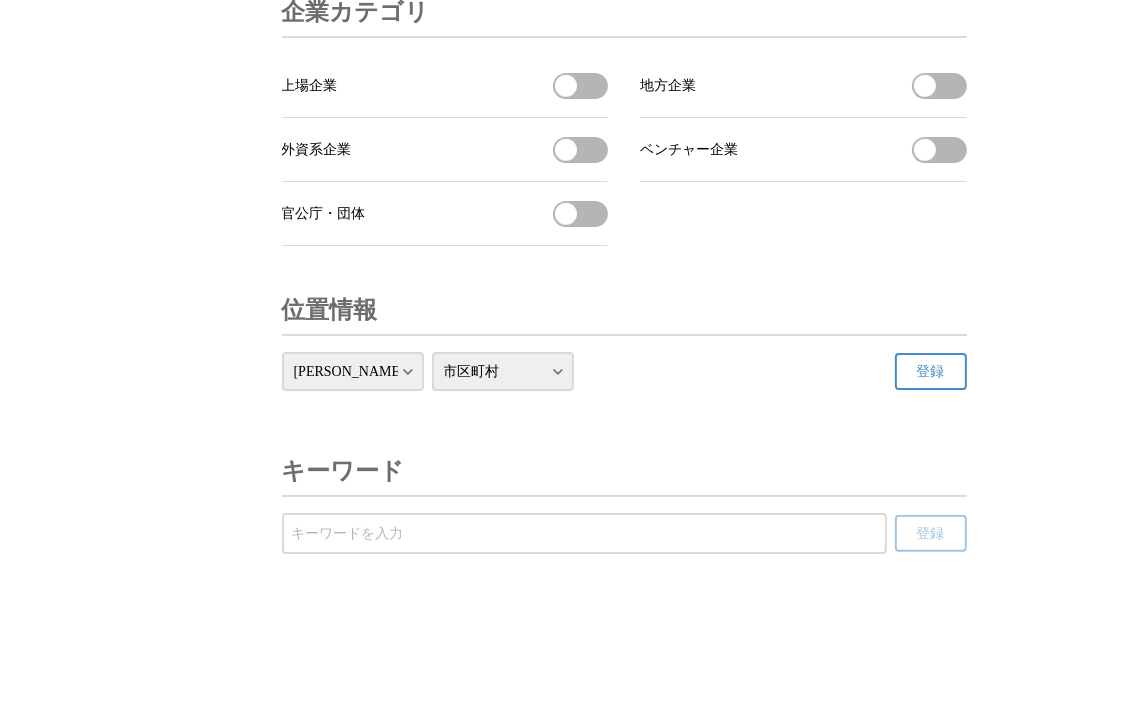 click on "市区町村 千代田区 中央区 港区 新宿区 文京区 台東区 墨田区 江東区 品川区 目黒区 大田区 世田谷区 渋谷区 中野区 杉並区 豊島区 北区 荒川区 板橋区 練馬区 足立区 葛飾区 江戸川区 八王子市 立川市 武蔵野市 三鷹市 青梅市 府中市 昭島市 調布市 町田市 小金井市 小平市 日野市 東村山市 国分寺市 国立市 福生市 狛江市 東大和市 清瀬市 東久留米市 武蔵村山市 多摩市 稲城市 羽村市 あきる野市 西東京市 瑞穂町 日の出町 檜原村 奥多摩町 大島町 利島村 新島村 神津島村 三宅村 御蔵島村 八丈町 青ヶ島村 小笠原村" at bounding box center (503, 371) 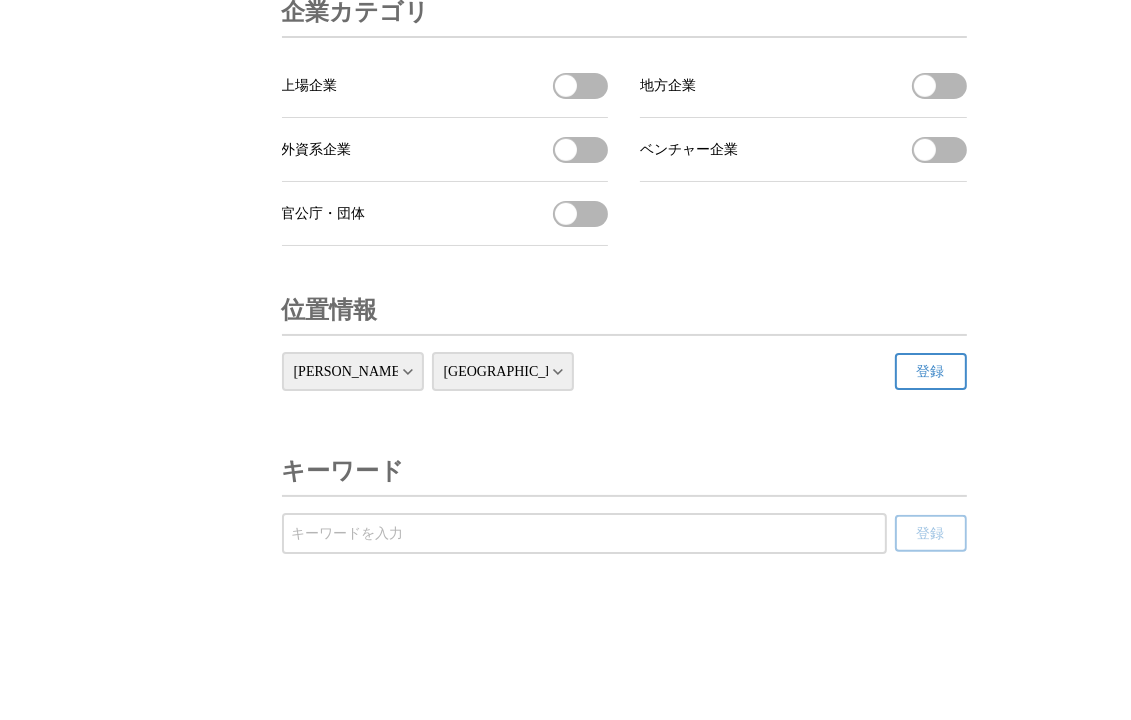 click on "市区町村 千代田区 中央区 港区 新宿区 文京区 台東区 墨田区 江東区 品川区 目黒区 大田区 世田谷区 渋谷区 中野区 杉並区 豊島区 北区 荒川区 板橋区 練馬区 足立区 葛飾区 江戸川区 八王子市 立川市 武蔵野市 三鷹市 青梅市 府中市 昭島市 調布市 町田市 小金井市 小平市 日野市 東村山市 国分寺市 国立市 福生市 狛江市 東大和市 清瀬市 東久留米市 武蔵村山市 多摩市 稲城市 羽村市 あきる野市 西東京市 瑞穂町 日の出町 檜原村 奥多摩町 大島町 利島村 新島村 神津島村 三宅村 御蔵島村 八丈町 青ヶ島村 小笠原村" at bounding box center [503, 371] 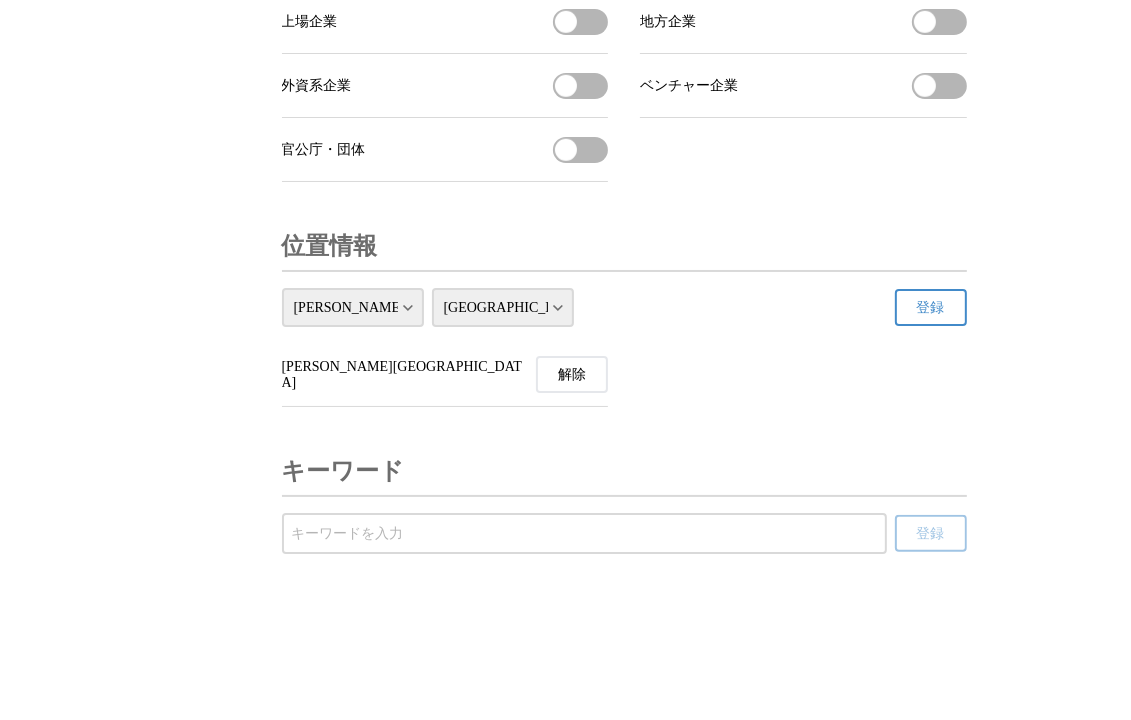 scroll, scrollTop: 6892, scrollLeft: 0, axis: vertical 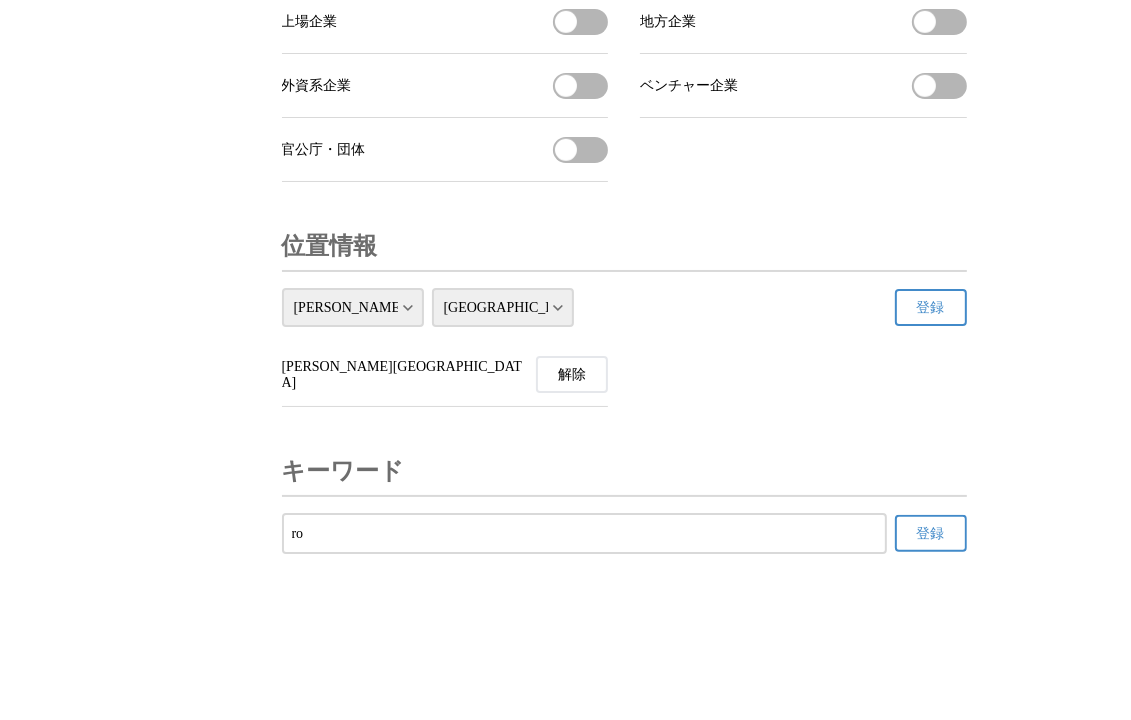 type on "r" 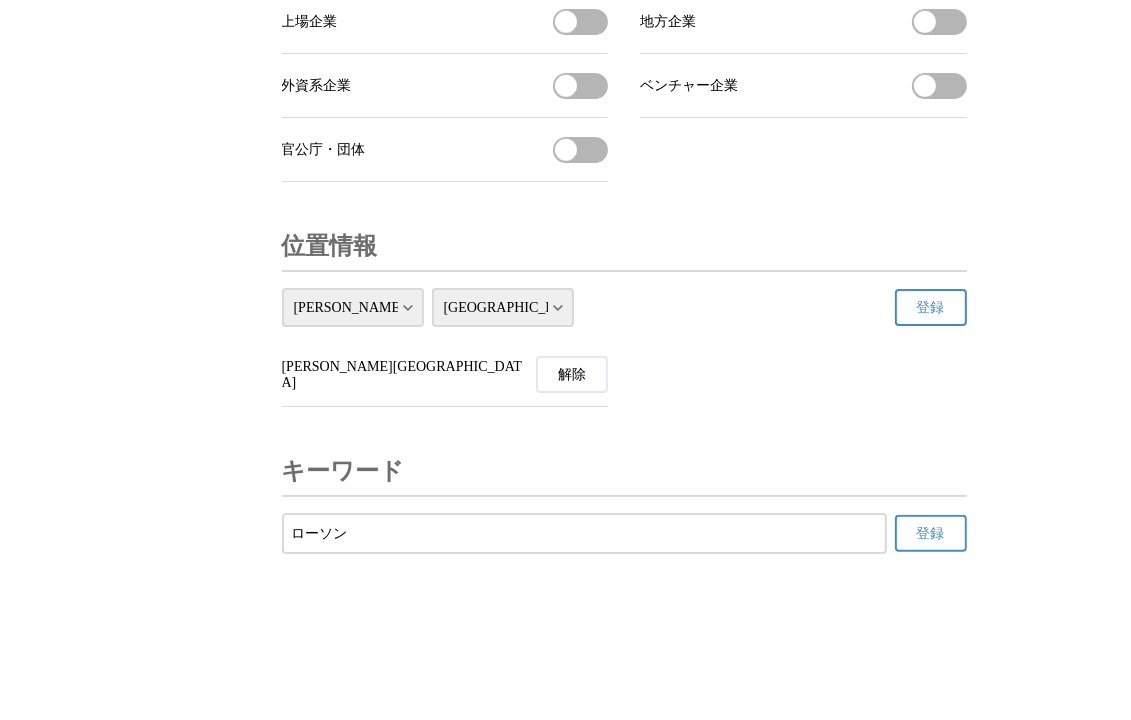 type on "ローソン" 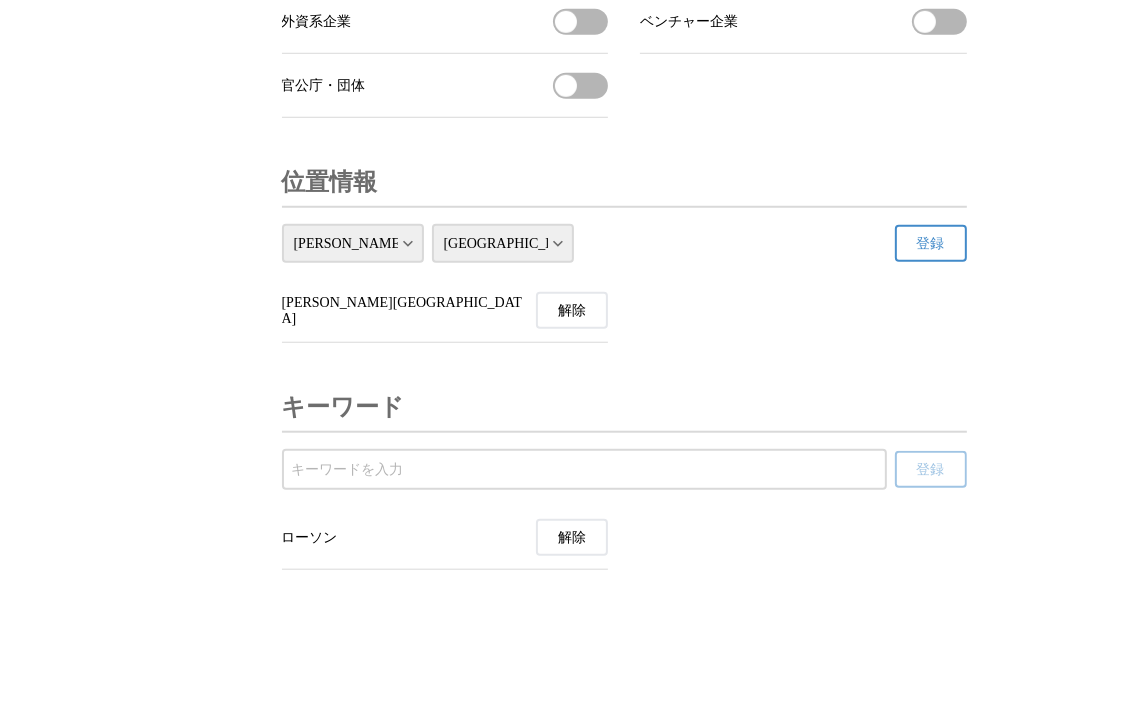 click at bounding box center (584, 470) 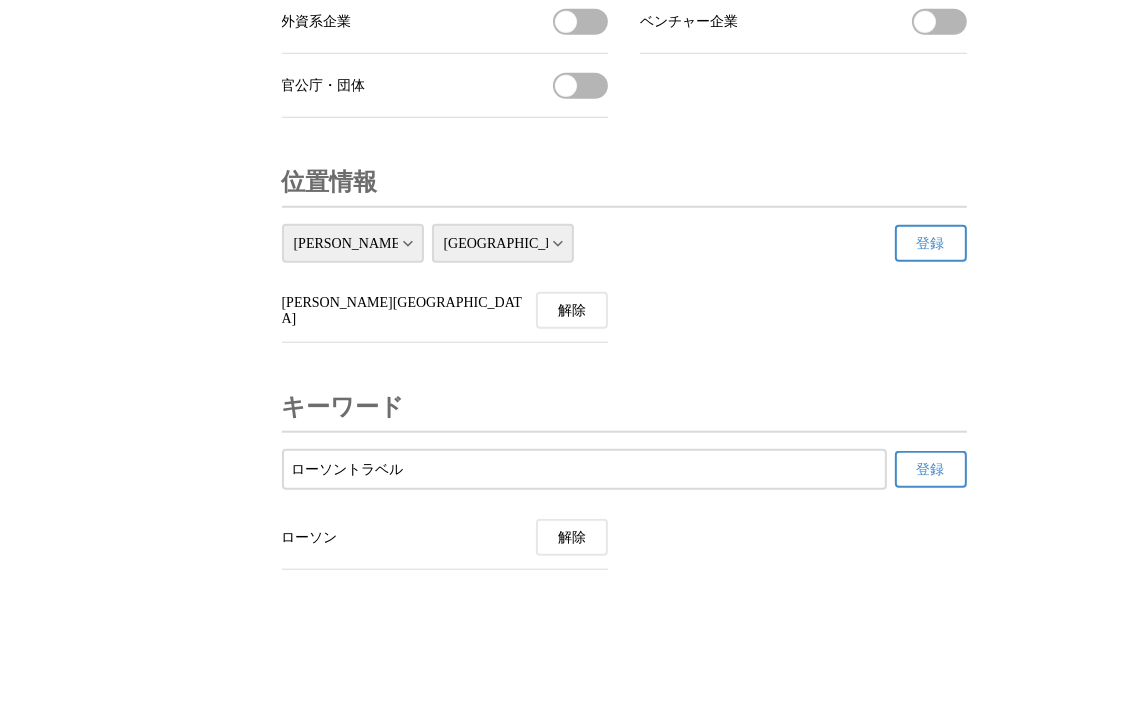 type on "ローソントラベル" 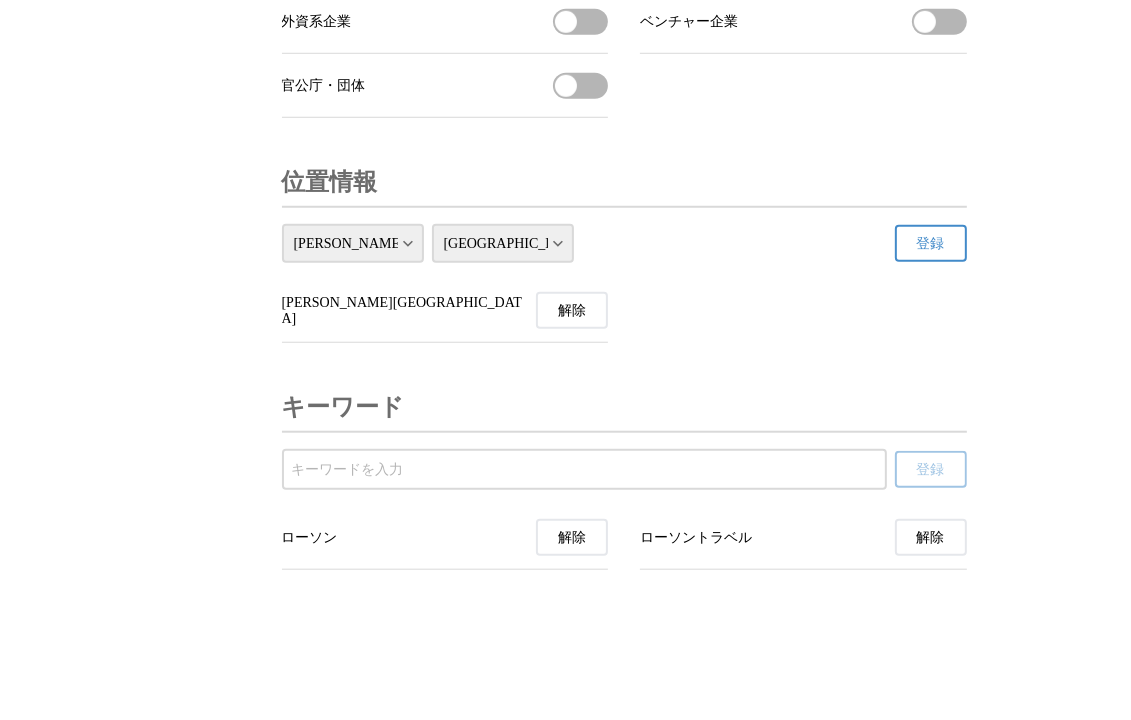 click at bounding box center (584, 470) 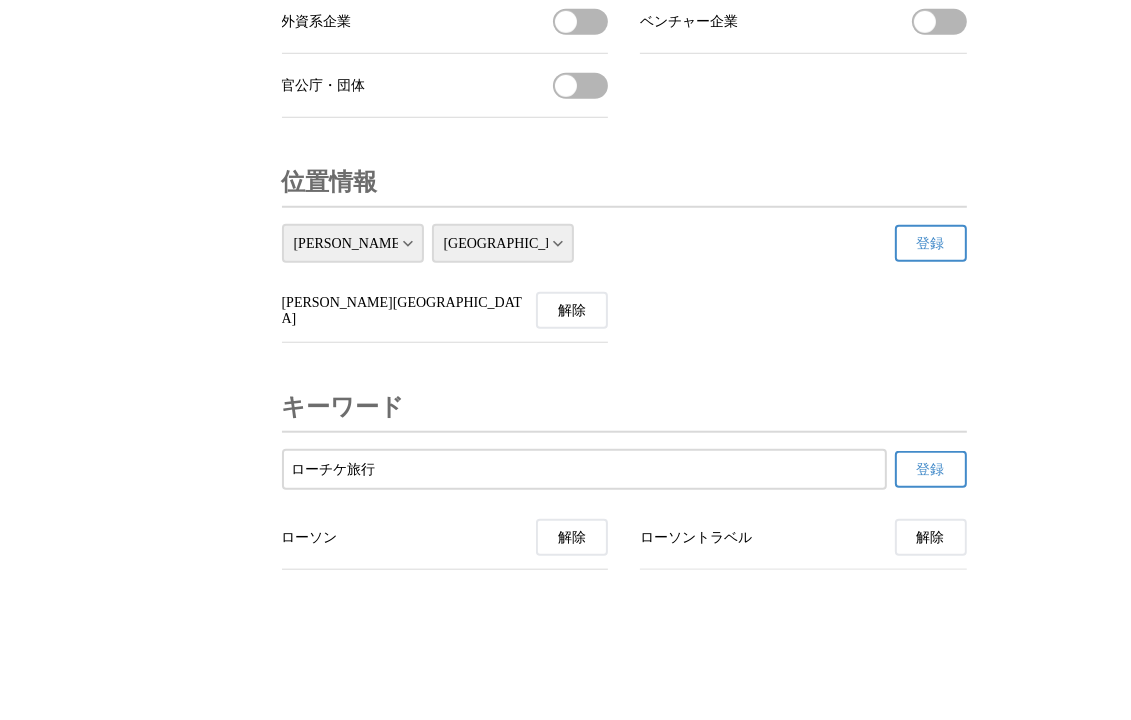 type on "ローチケ旅行" 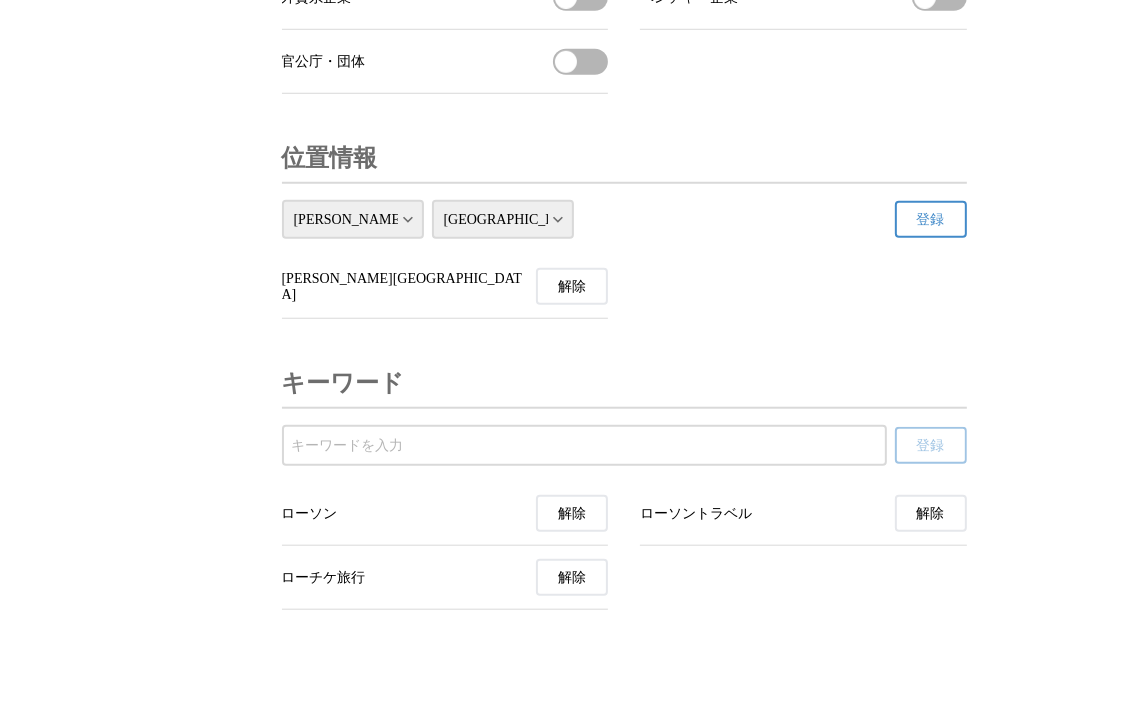 drag, startPoint x: 336, startPoint y: 530, endPoint x: 325, endPoint y: 506, distance: 26.400757 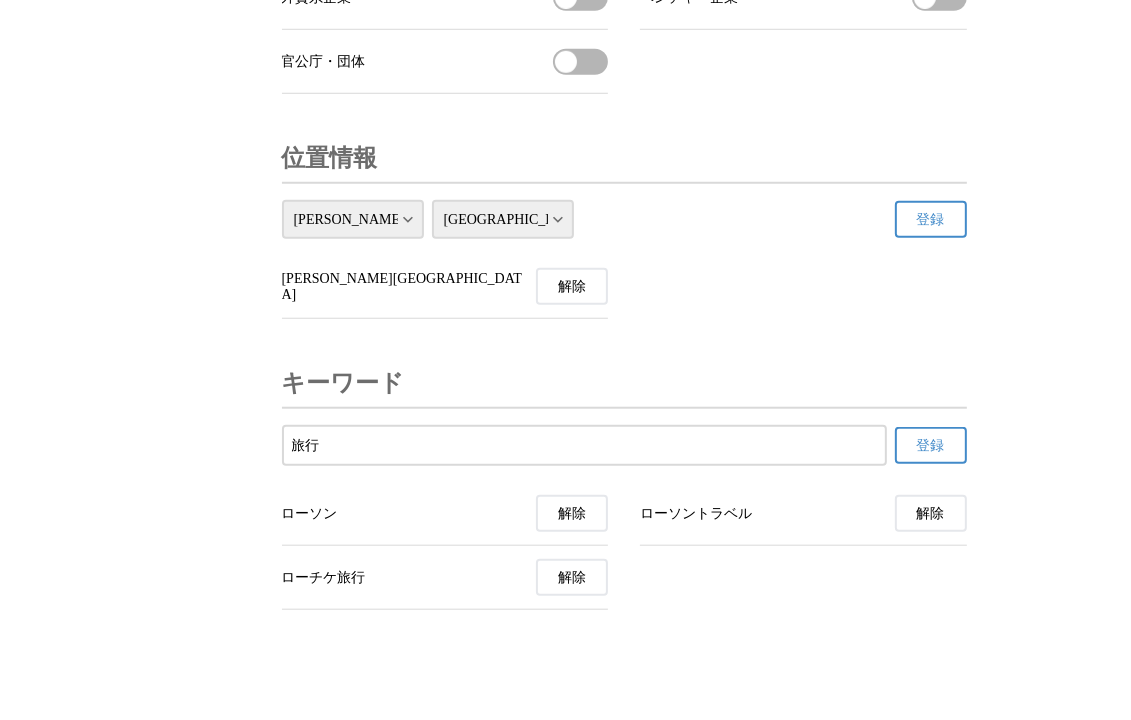 type on "旅行" 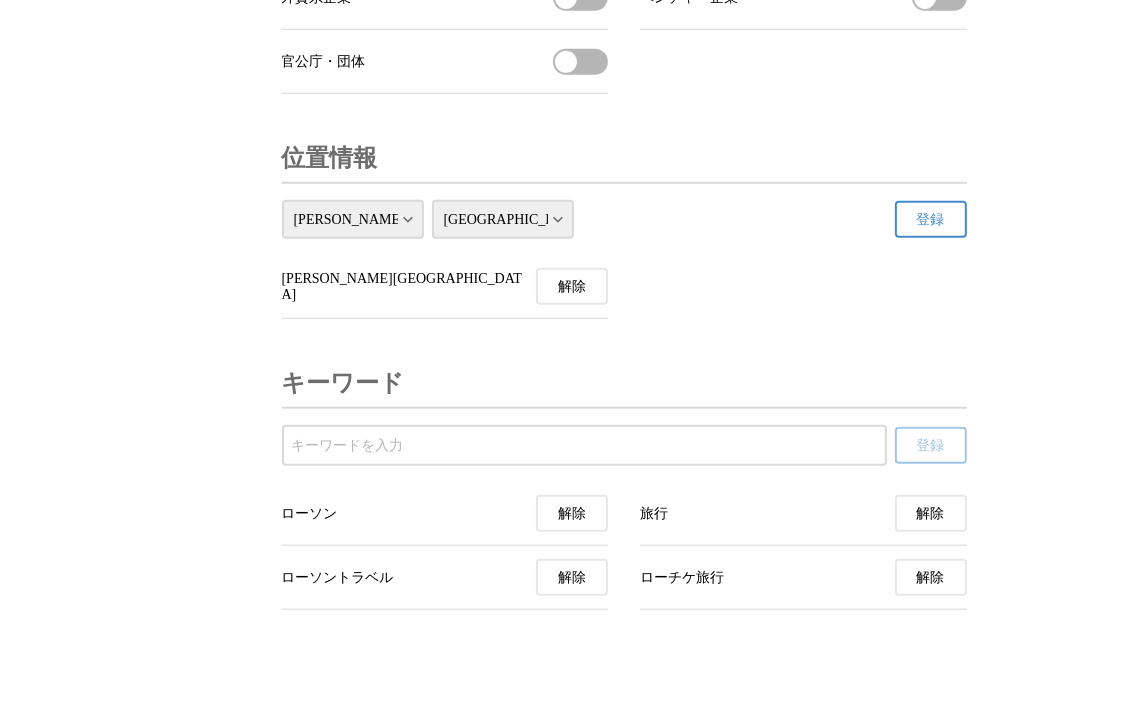click at bounding box center (584, 446) 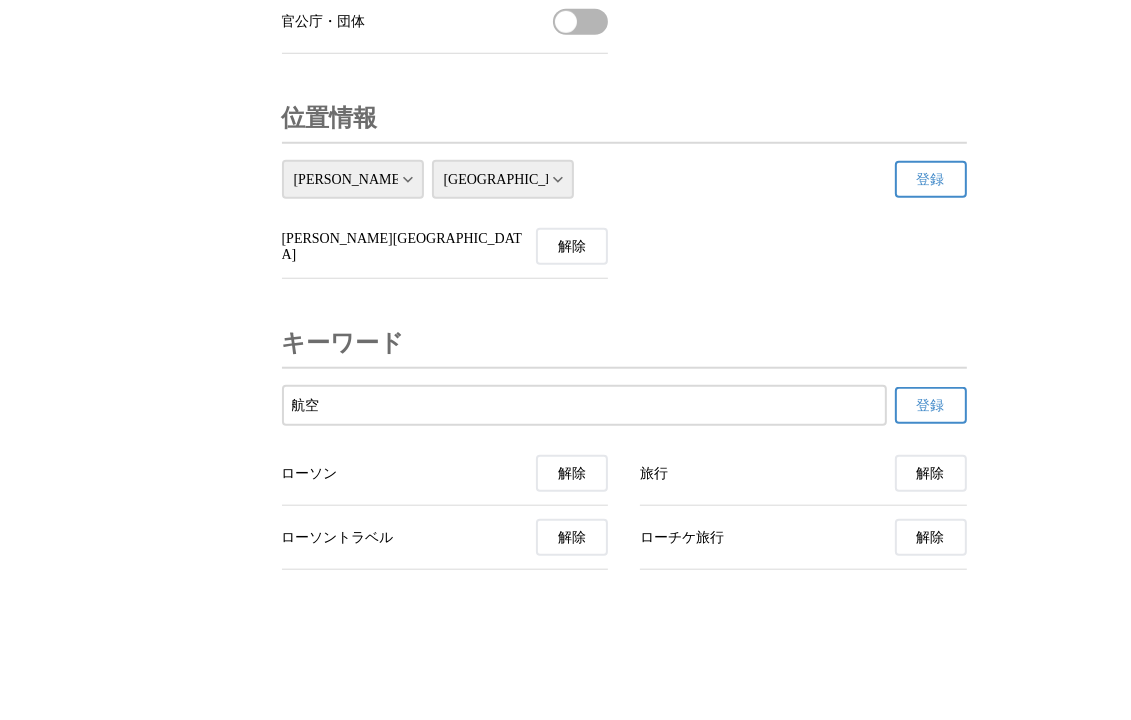 scroll, scrollTop: 6992, scrollLeft: 0, axis: vertical 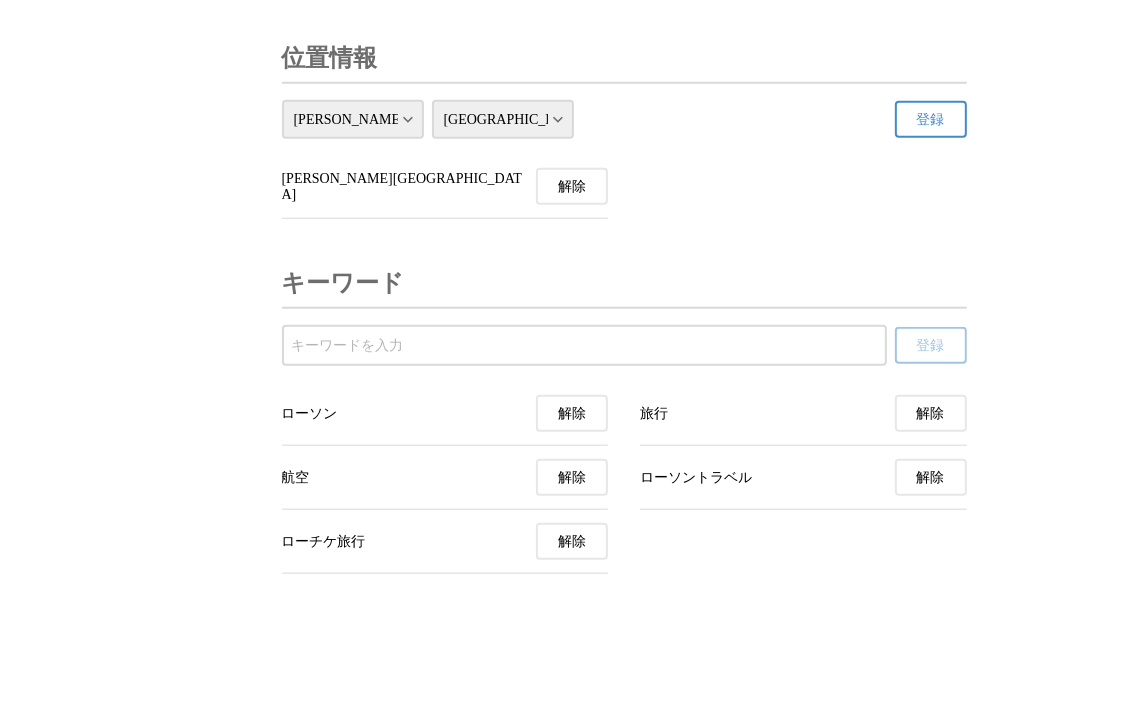 click at bounding box center (584, 346) 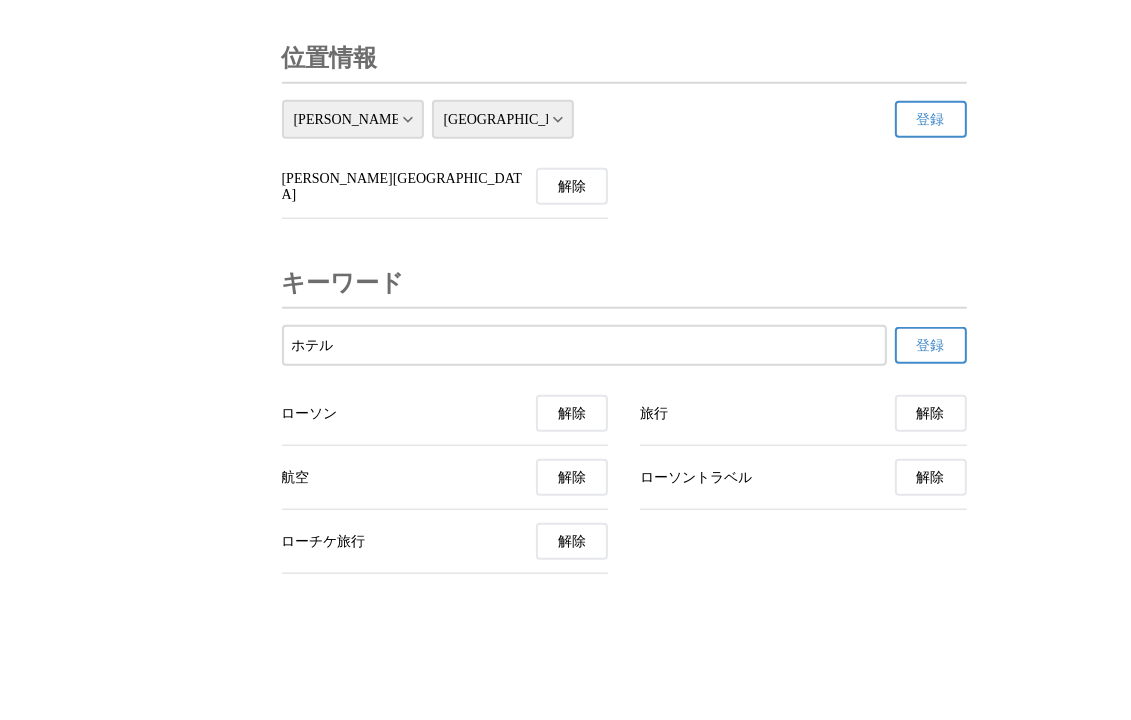 type on "ホテル" 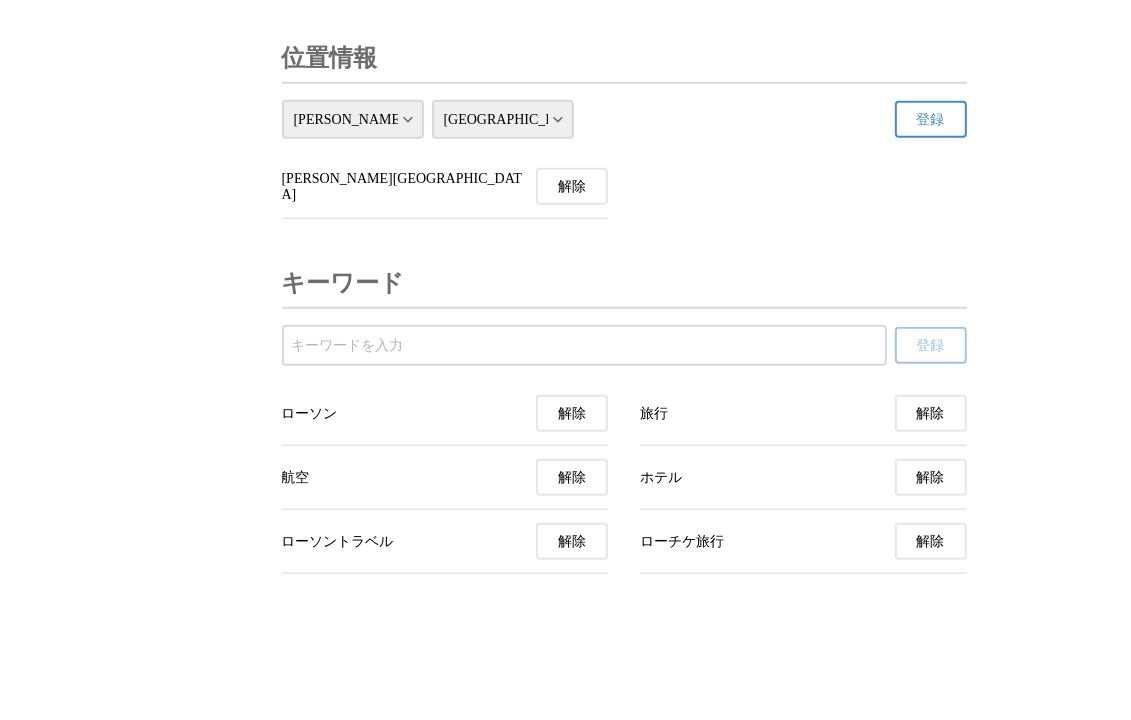 click at bounding box center (584, 346) 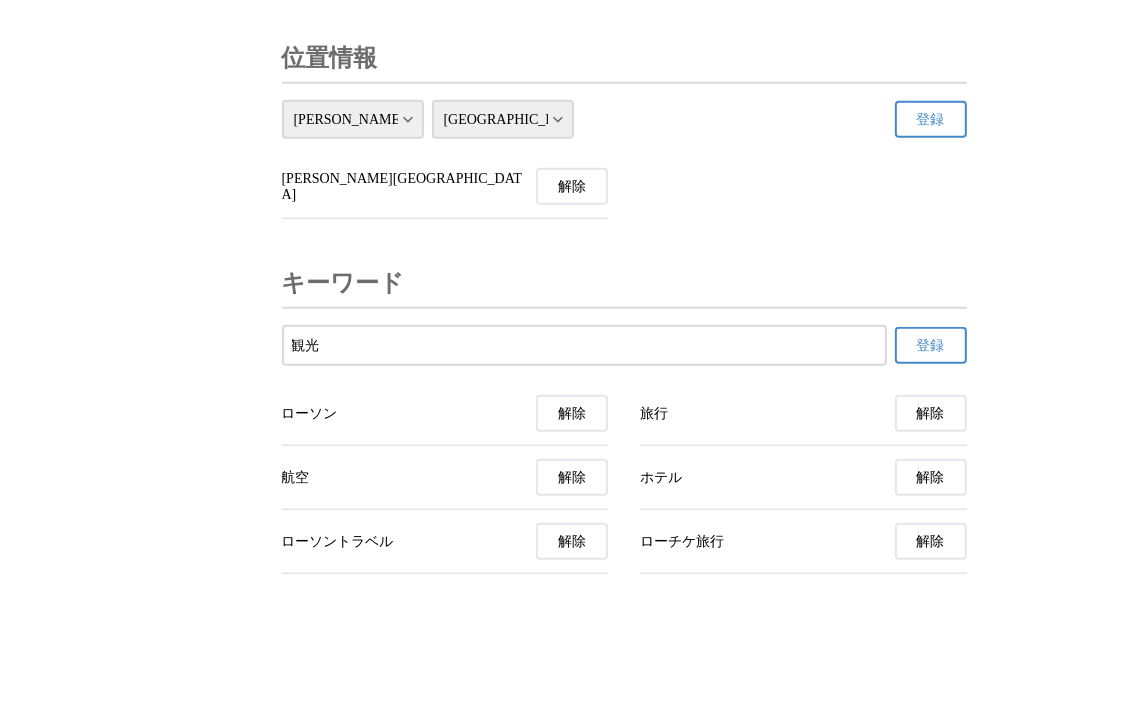 type on "観光" 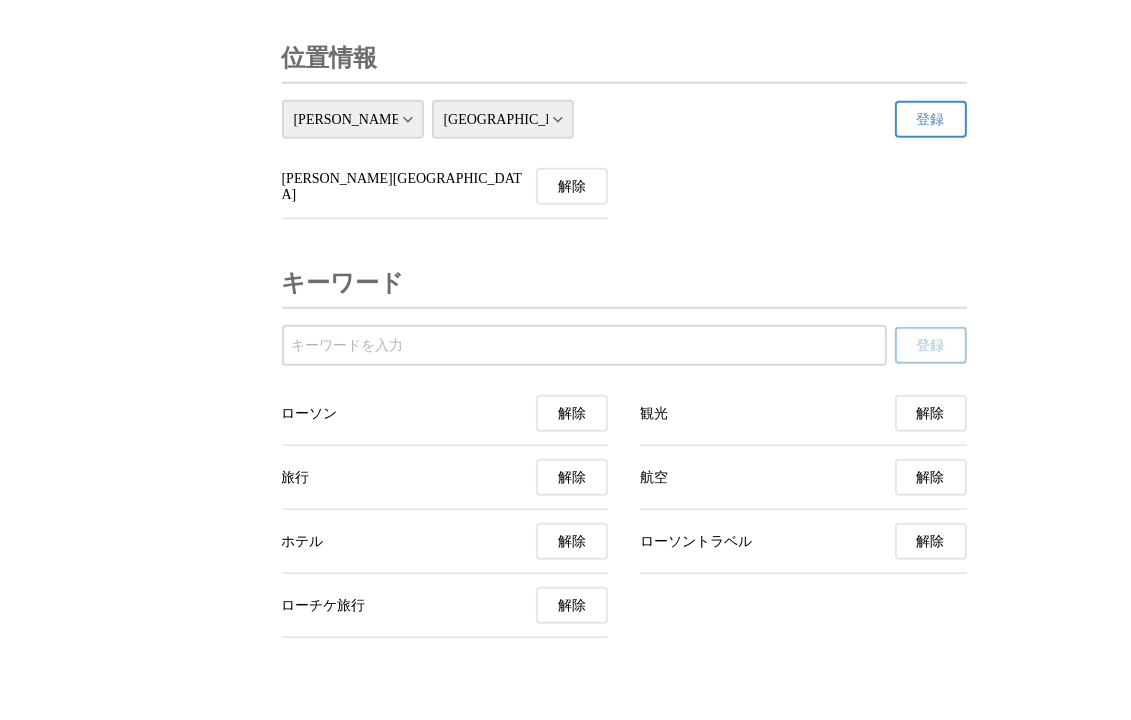 click at bounding box center [584, 346] 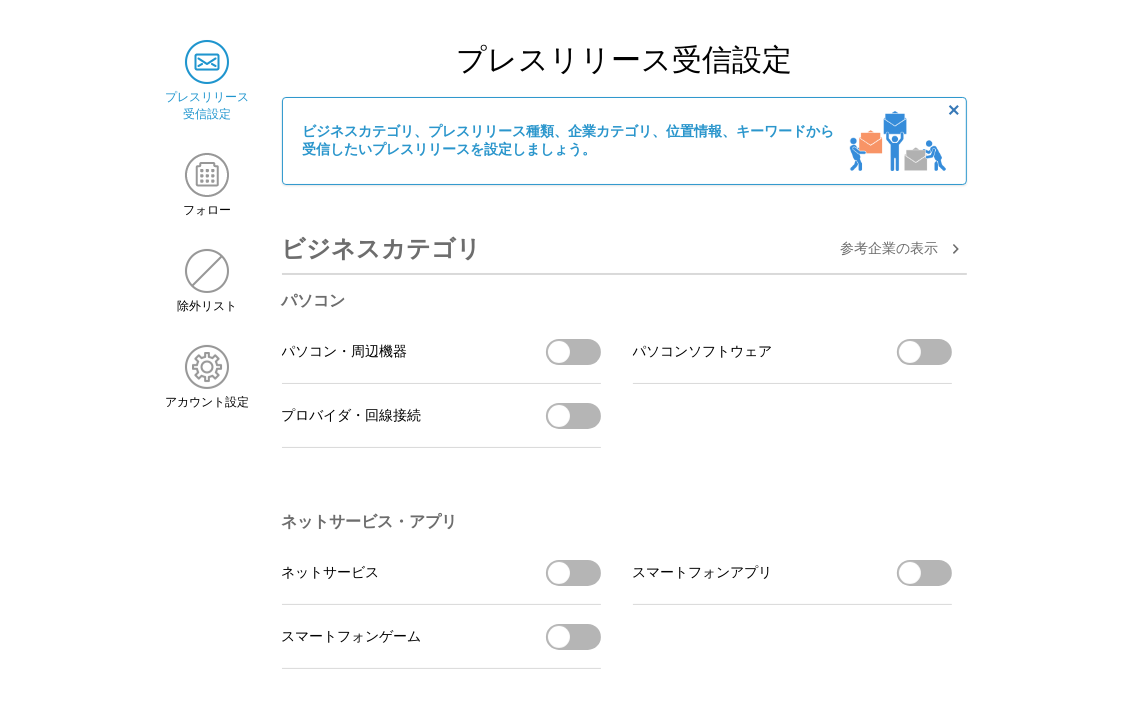 scroll, scrollTop: 0, scrollLeft: 0, axis: both 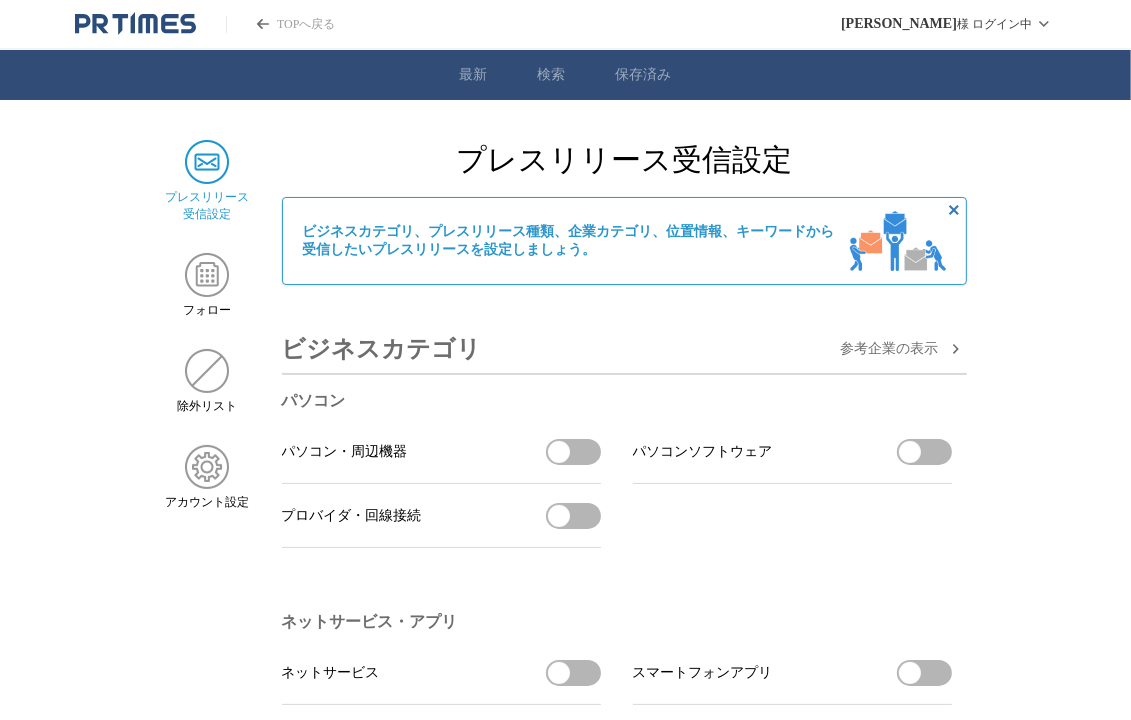 click 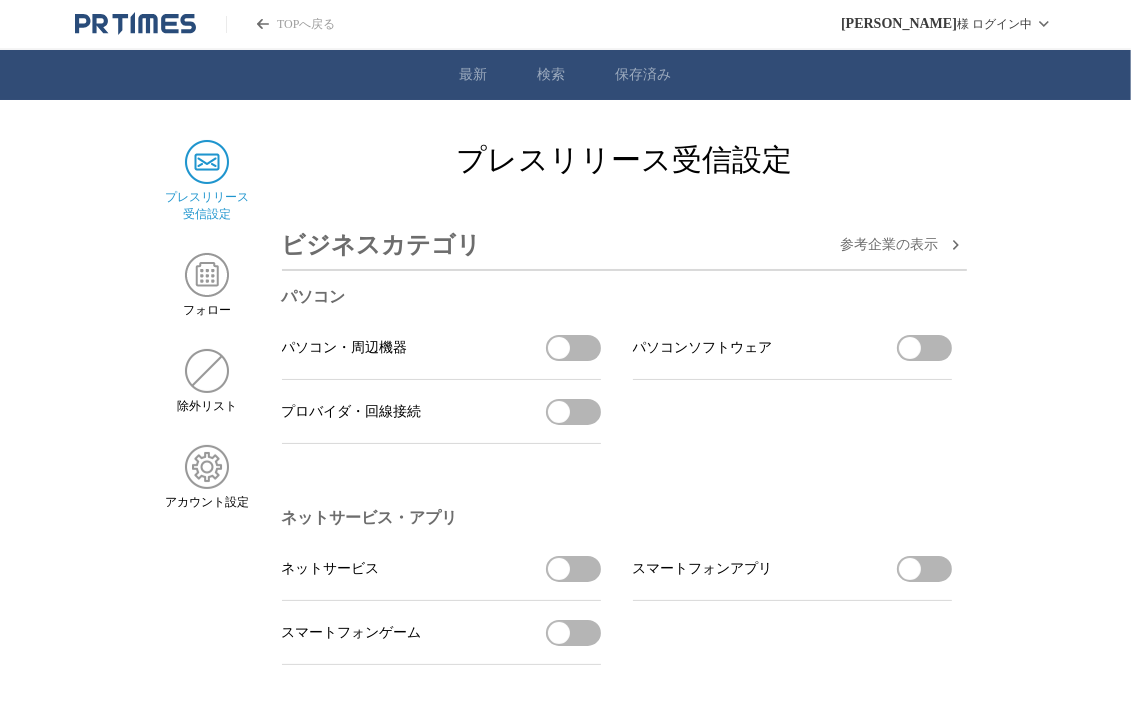 click on "最新" at bounding box center (474, 75) 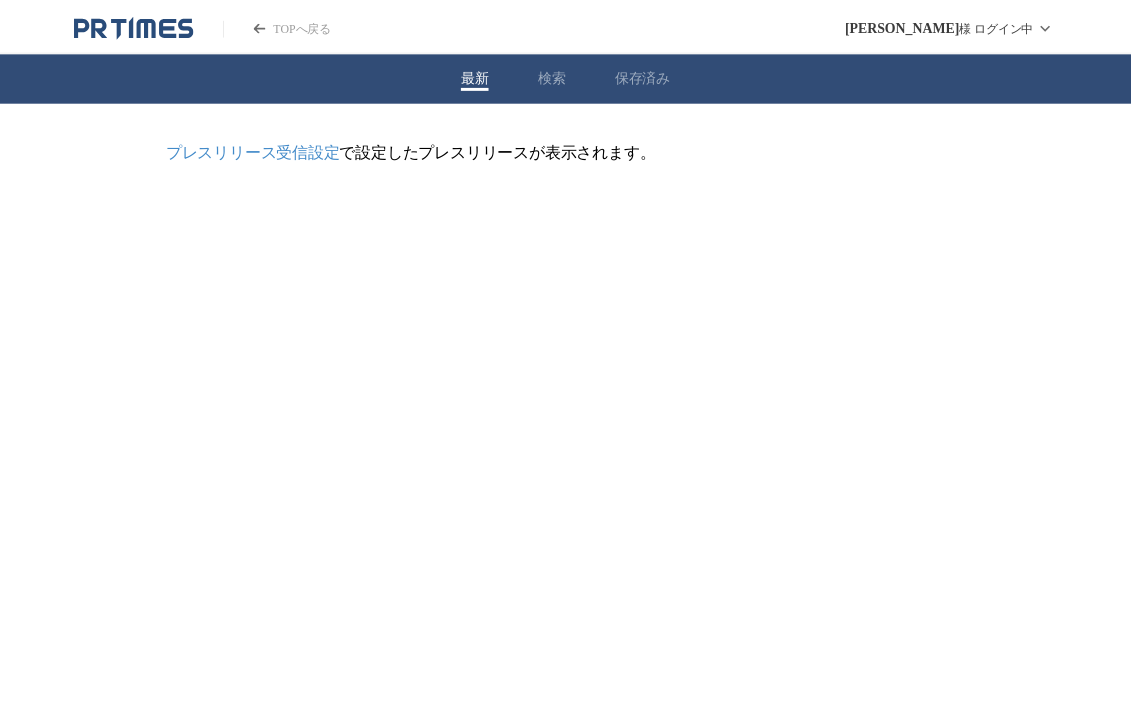 scroll, scrollTop: 0, scrollLeft: 0, axis: both 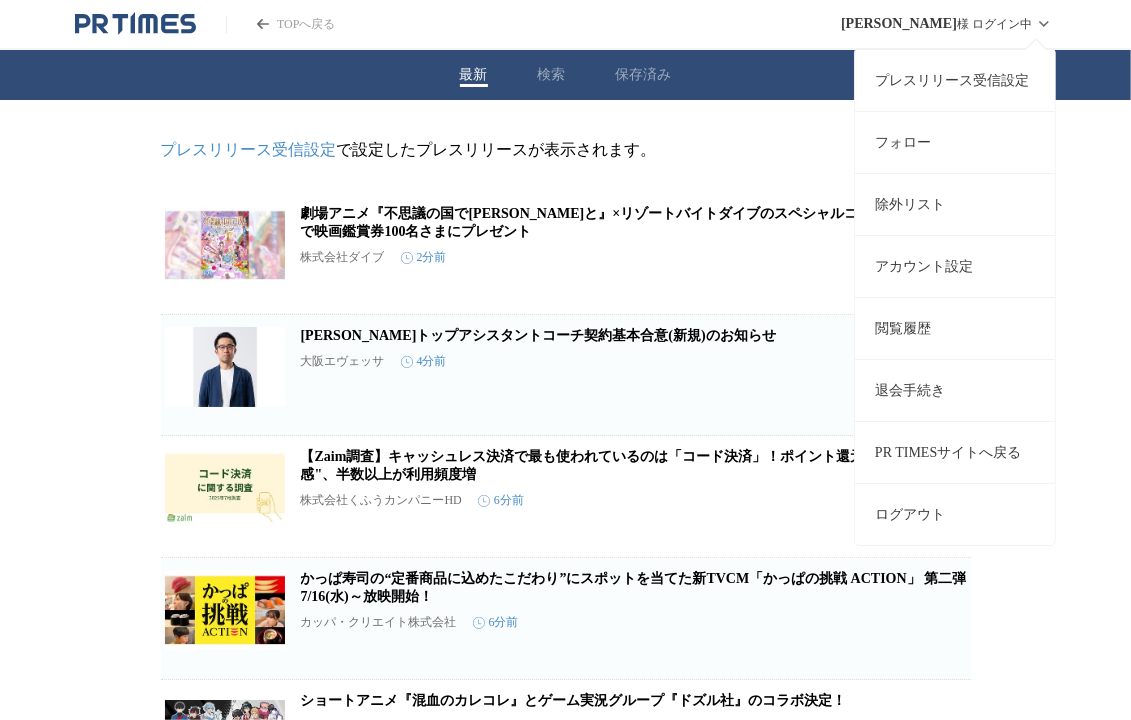 click on "[PERSON_NAME] ログイン中 プレスリリース受信設定 フォロー 除外リスト アカウント設定 閲覧履歴 退会手続き PR TIMESサイトへ戻る ログアウト" at bounding box center [948, 24] 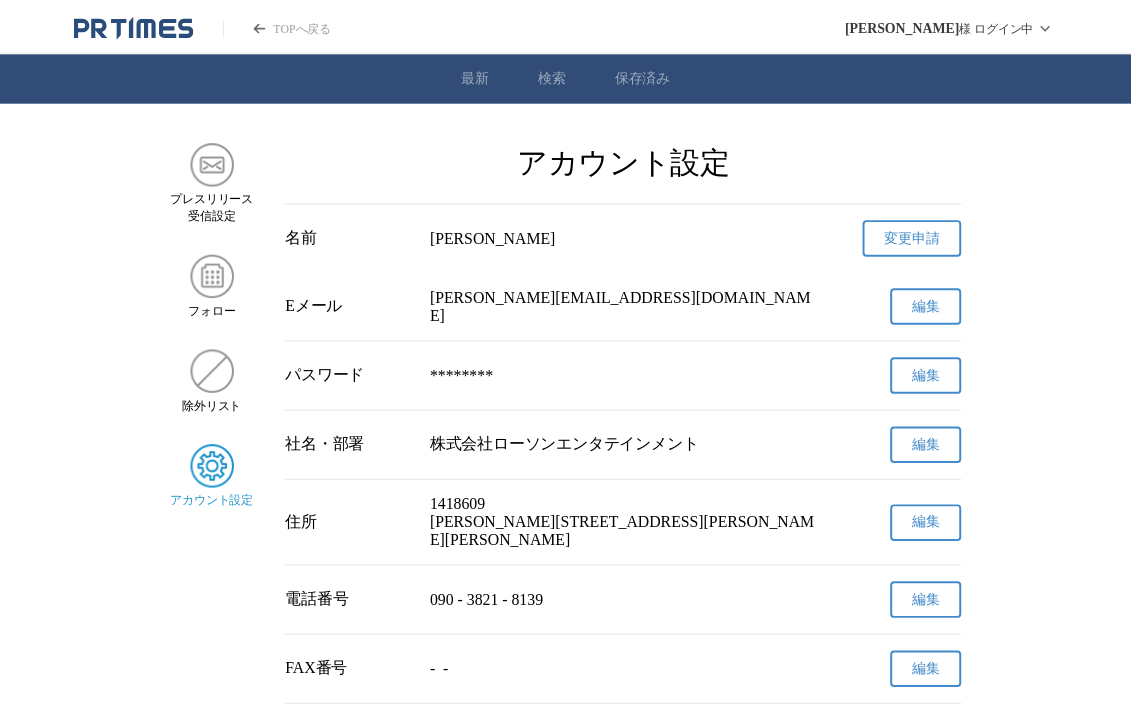 scroll, scrollTop: 0, scrollLeft: 0, axis: both 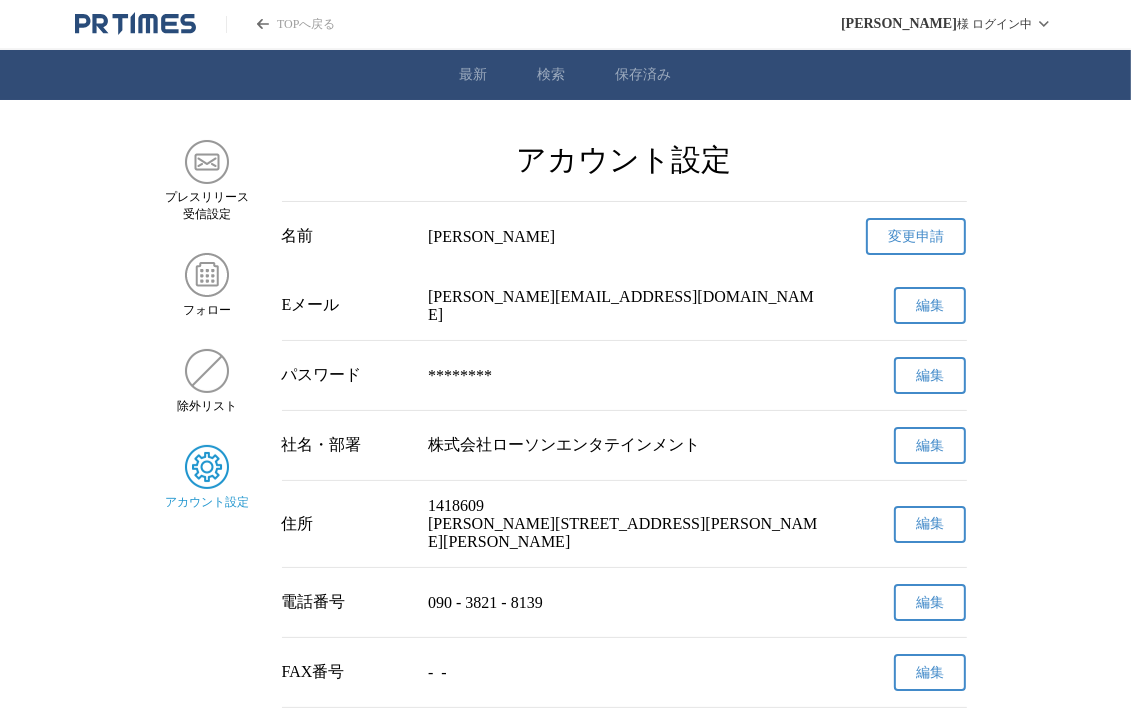 click 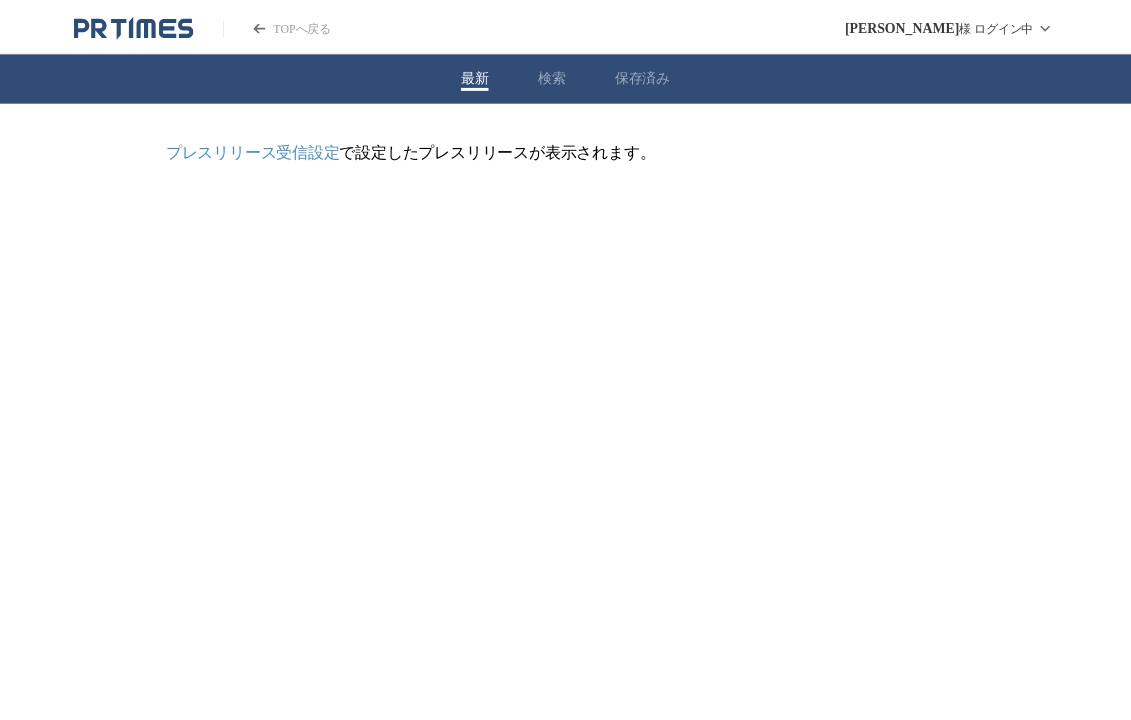 scroll, scrollTop: 0, scrollLeft: 0, axis: both 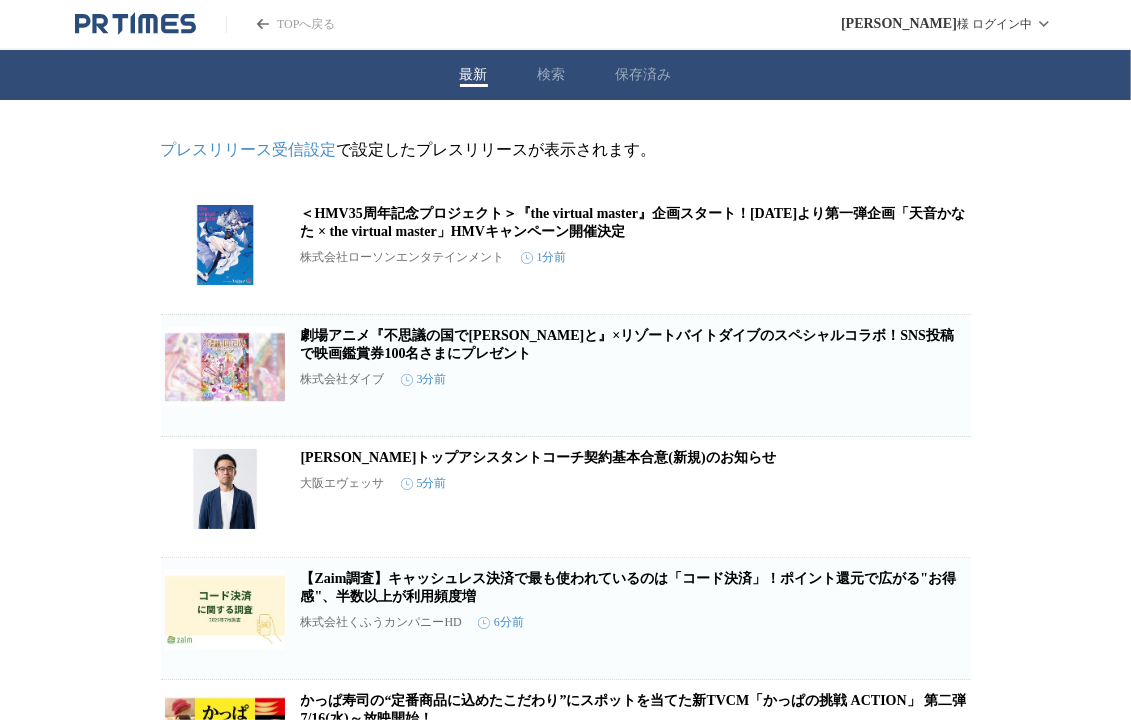 click 